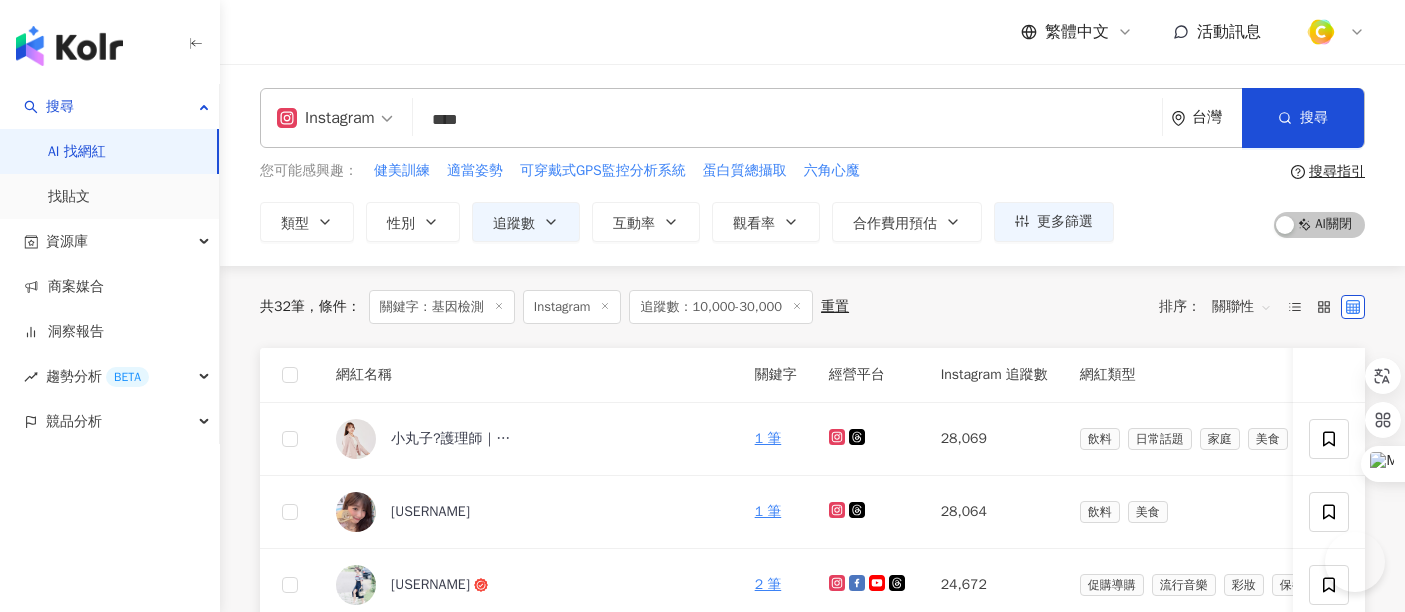 scroll, scrollTop: 10, scrollLeft: 0, axis: vertical 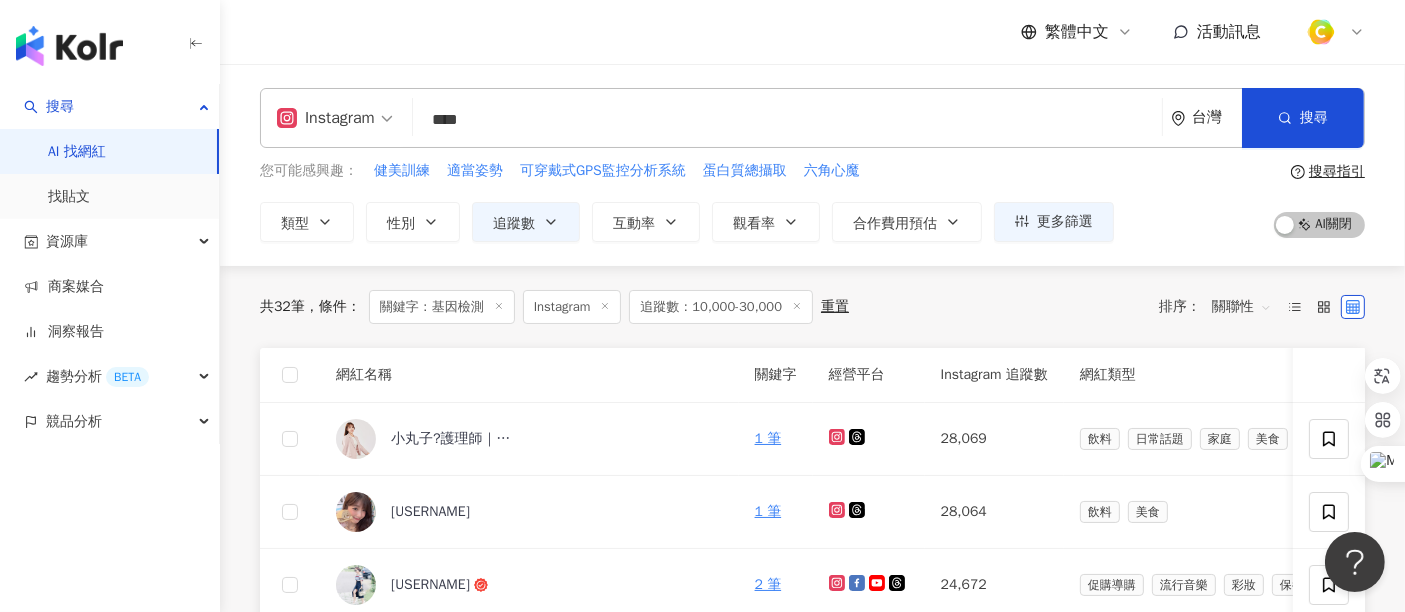 click on "****" at bounding box center [787, 120] 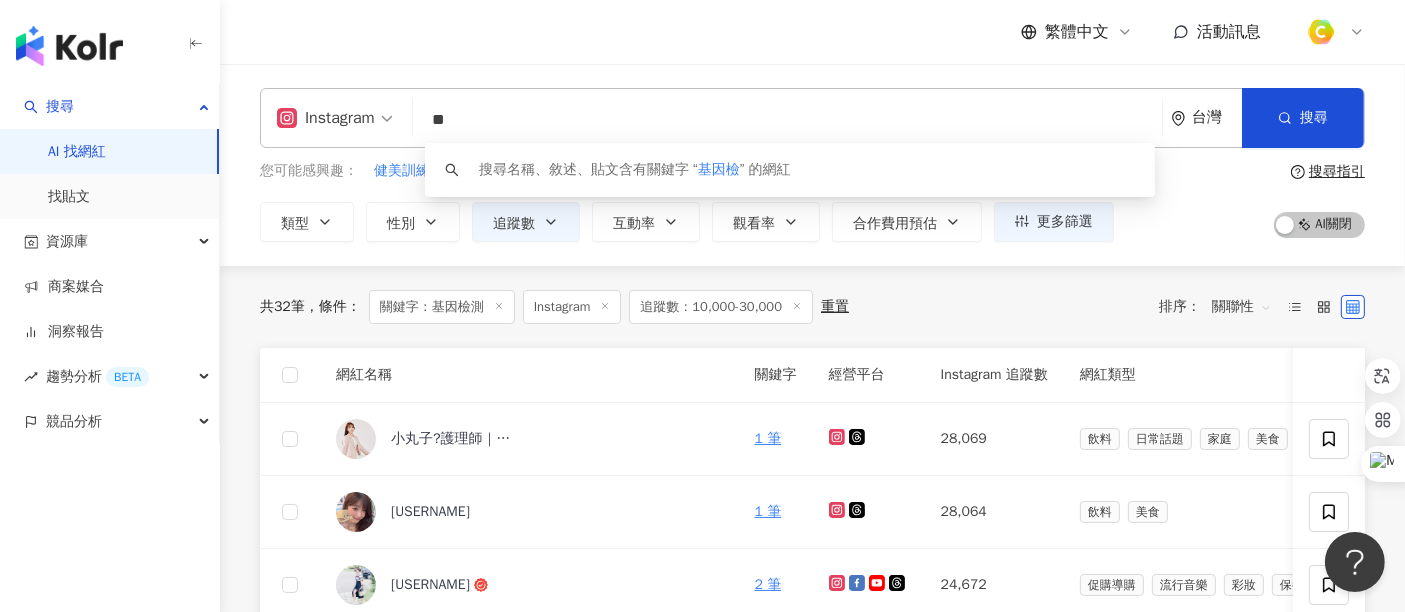 type on "*" 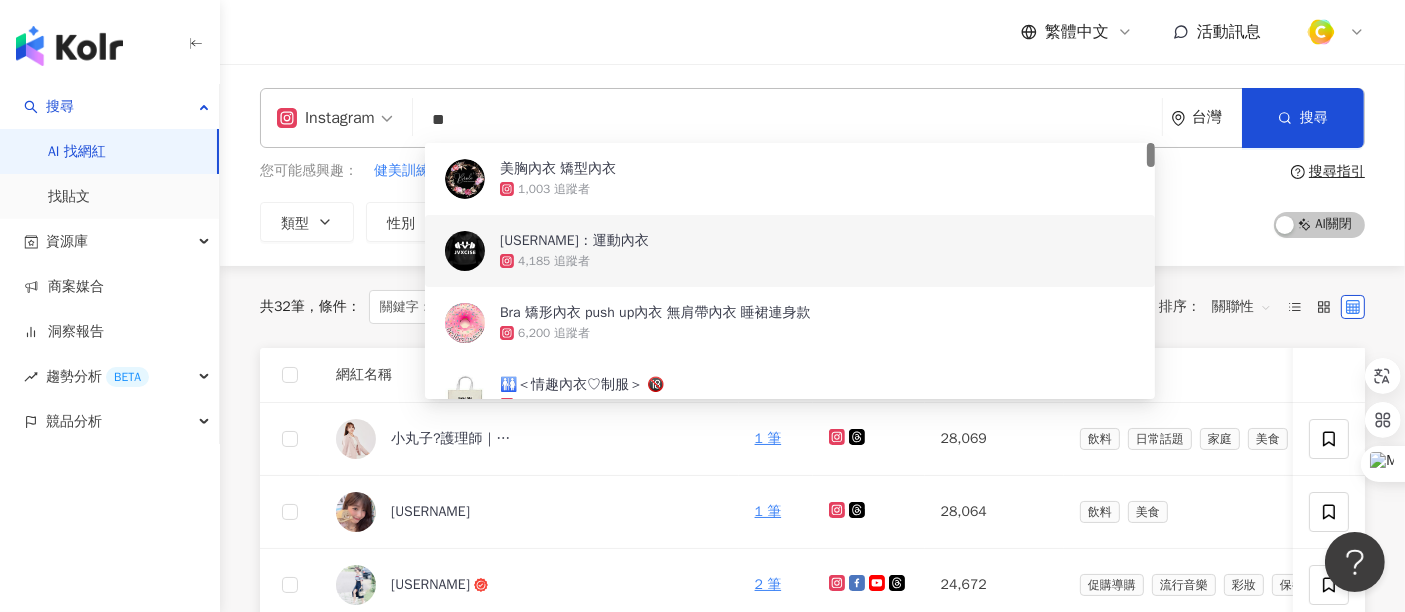 type on "**" 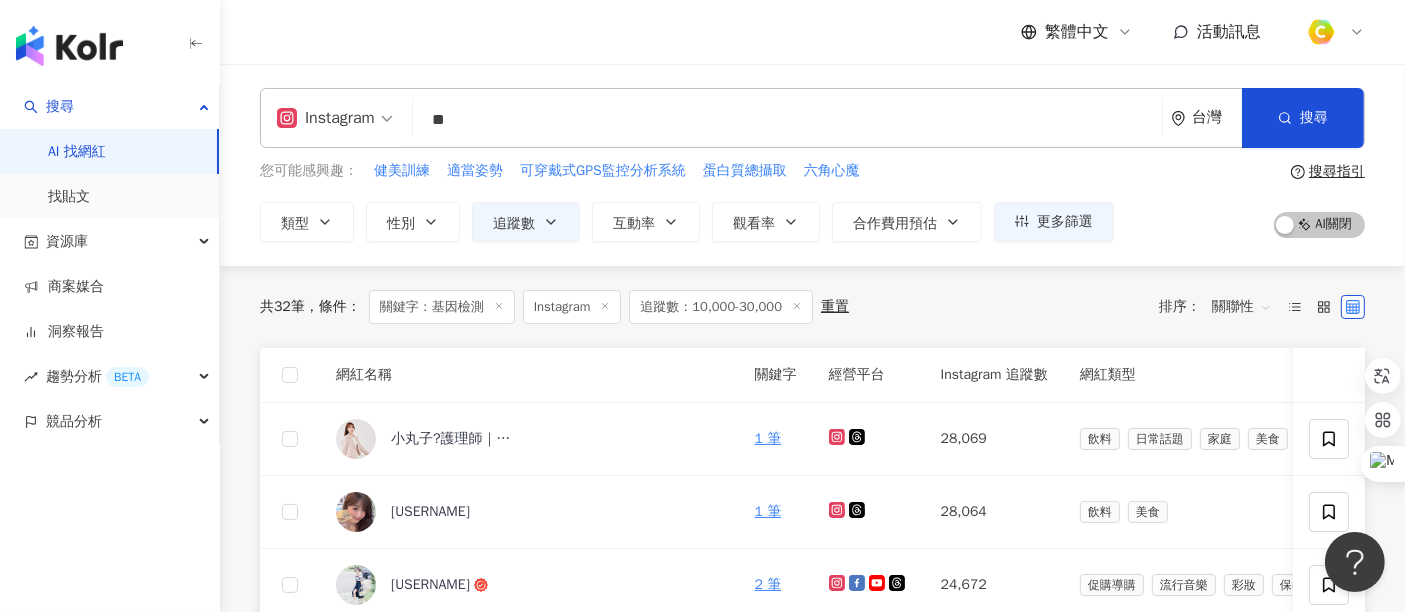 click on "追蹤數：10,000-30,000" at bounding box center (721, 307) 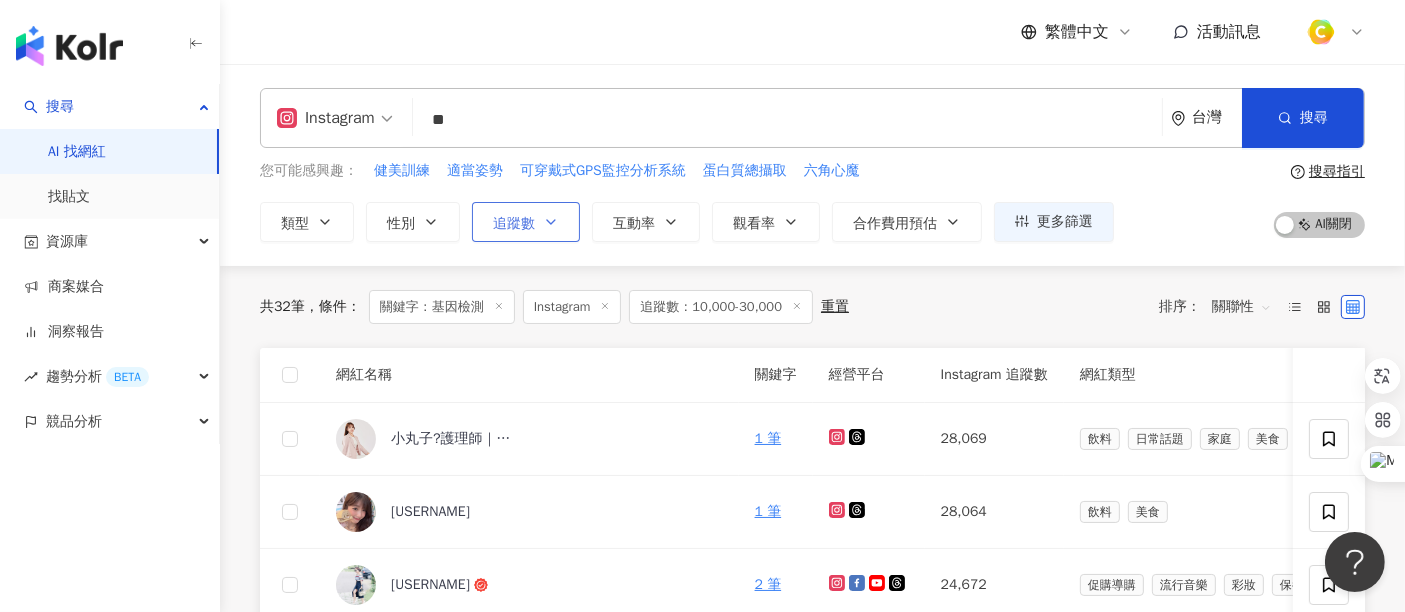 click 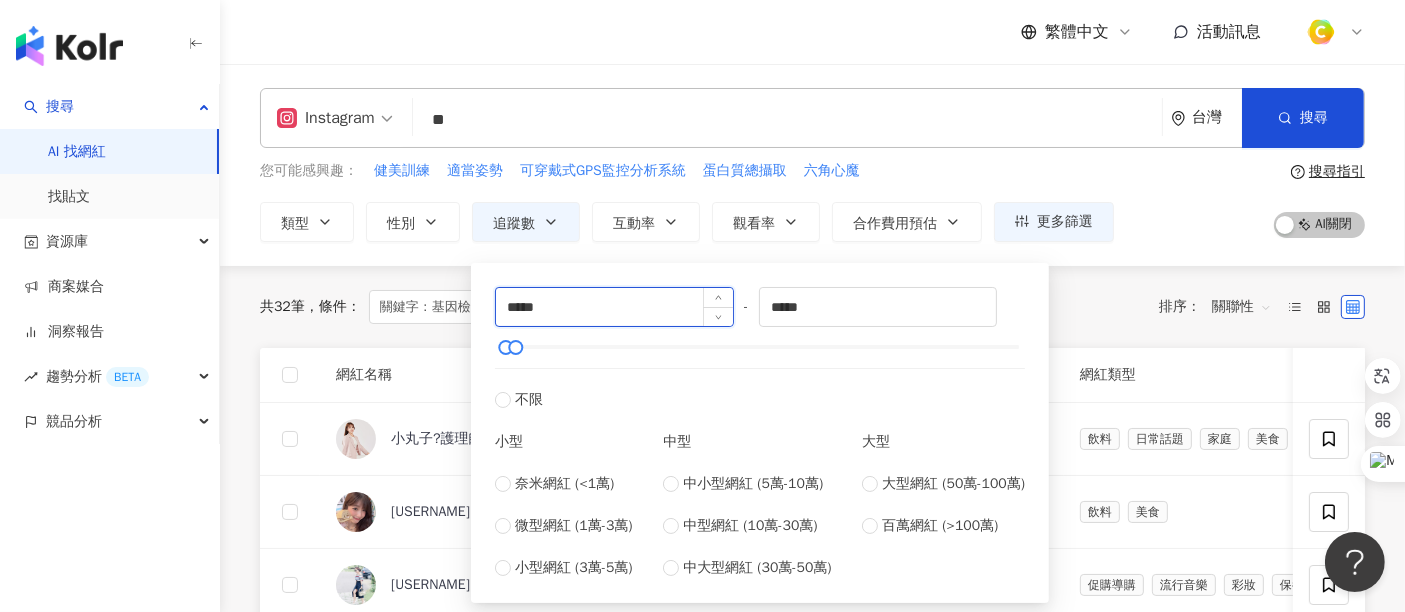 drag, startPoint x: 593, startPoint y: 310, endPoint x: 504, endPoint y: 307, distance: 89.050545 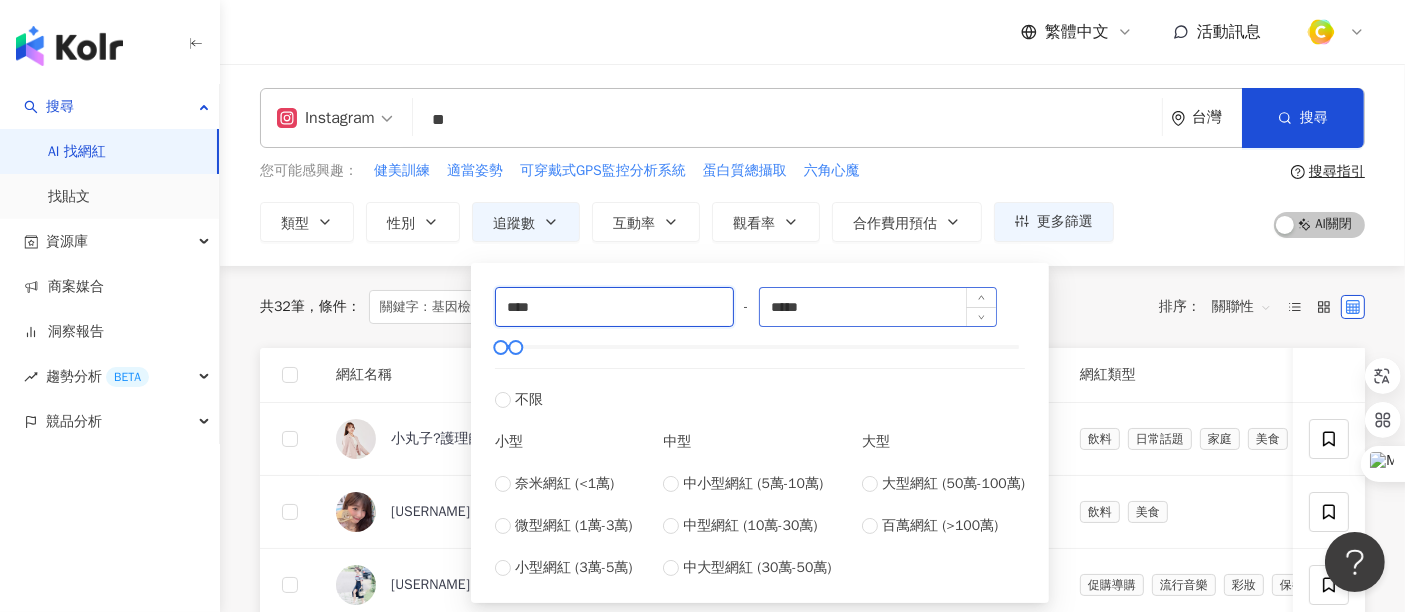 type on "****" 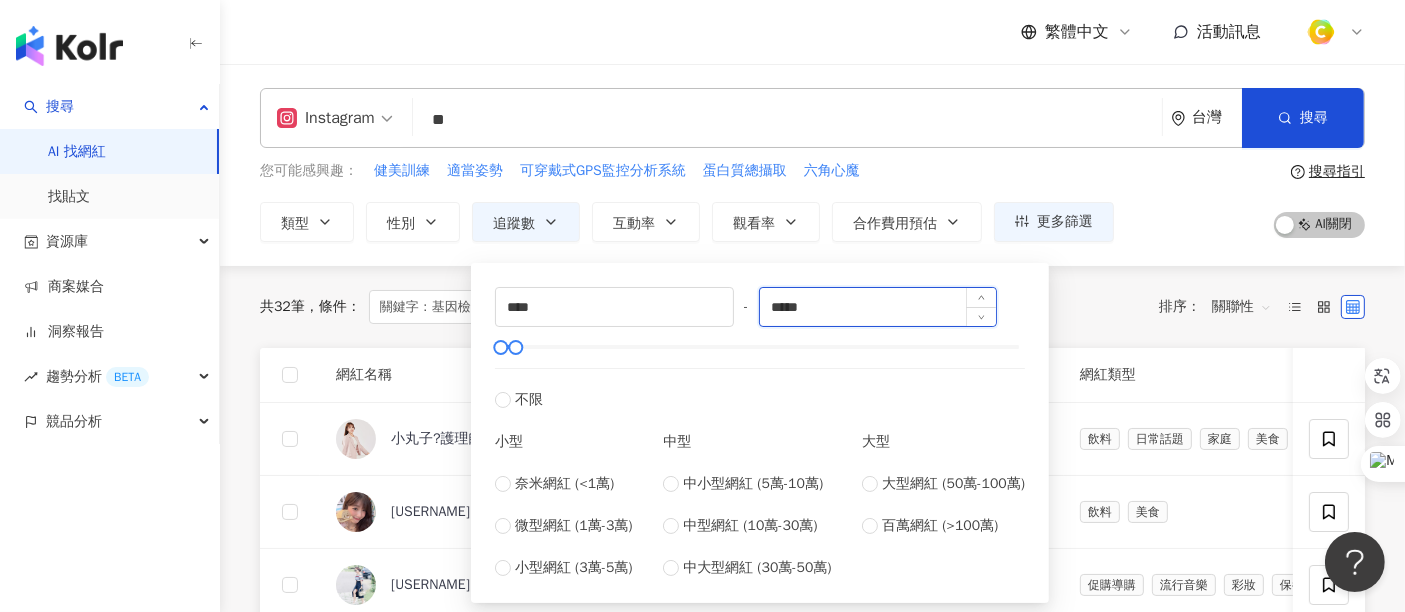 click on "*****" at bounding box center (878, 307) 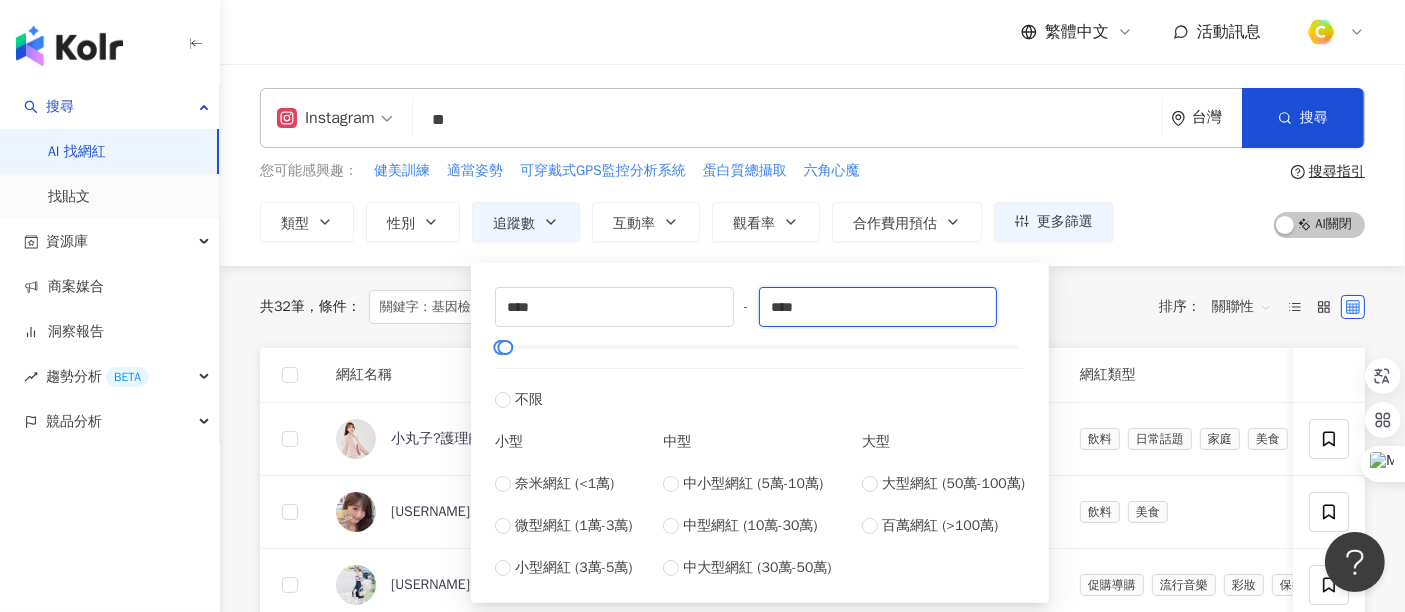 type on "****" 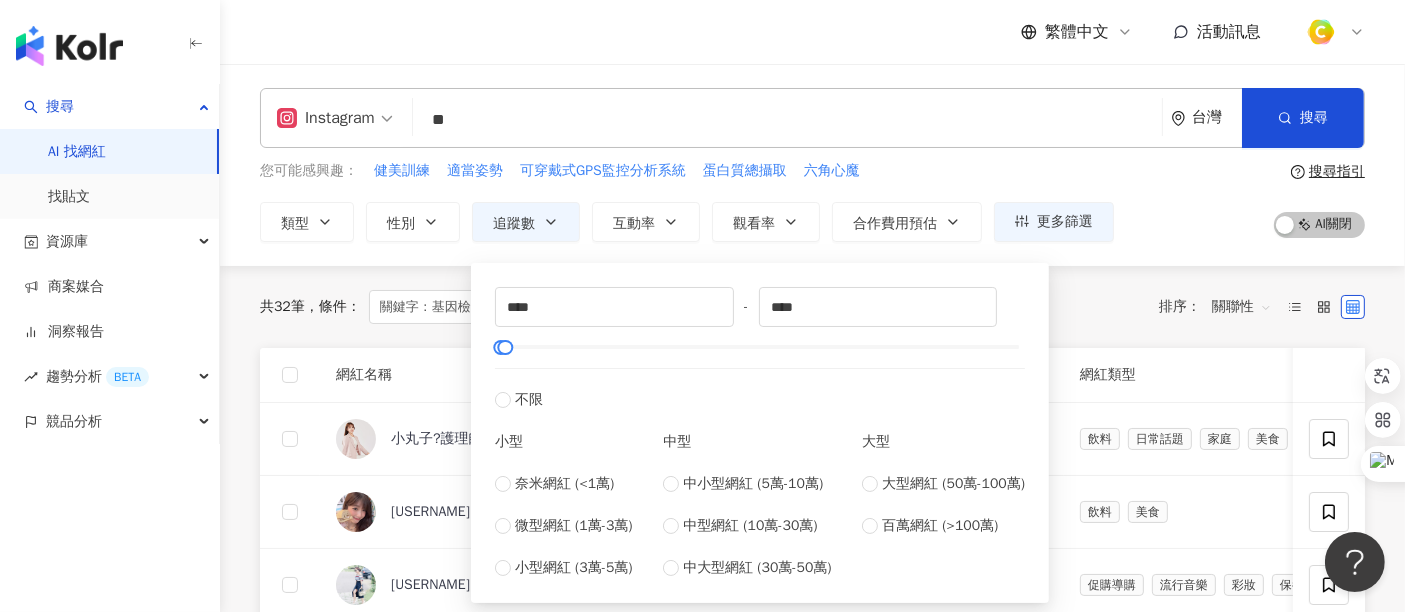 click on "共  [NUMBER]  筆 條件 ： 關鍵字：基因檢測 Instagram 追蹤數：[NUMBER]-[NUMBER] 重置 排序： 關聯性" at bounding box center [812, 307] 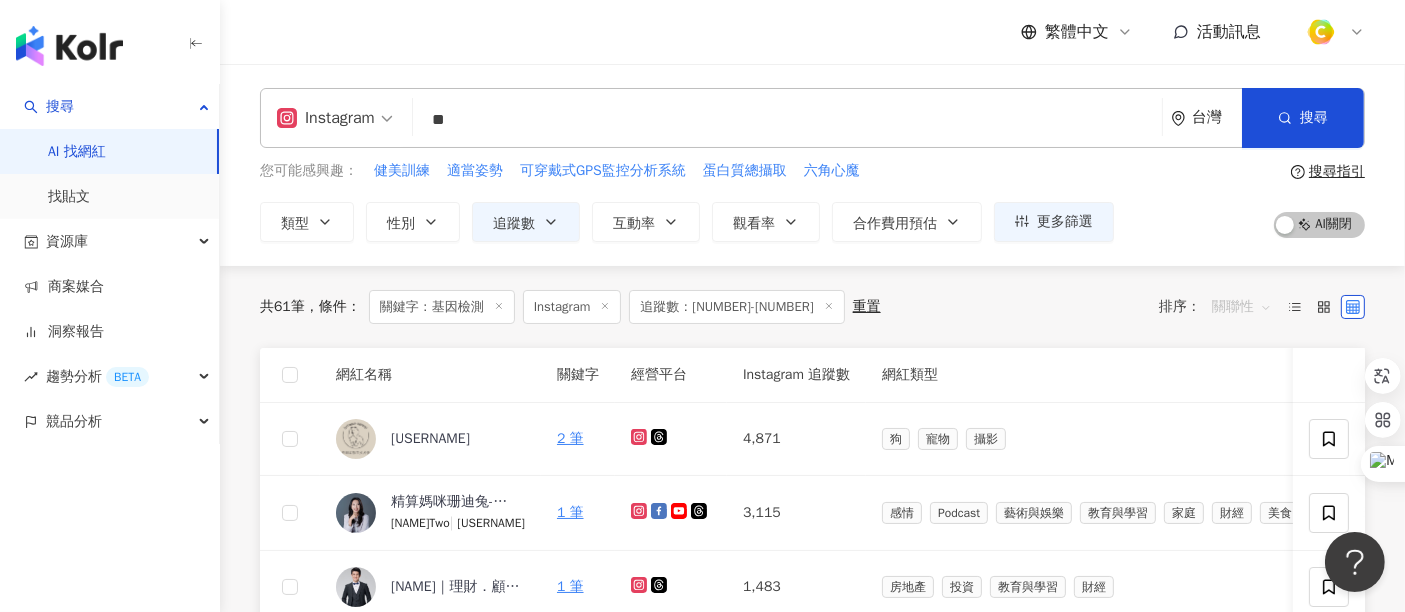 click on "關聯性" at bounding box center (1242, 307) 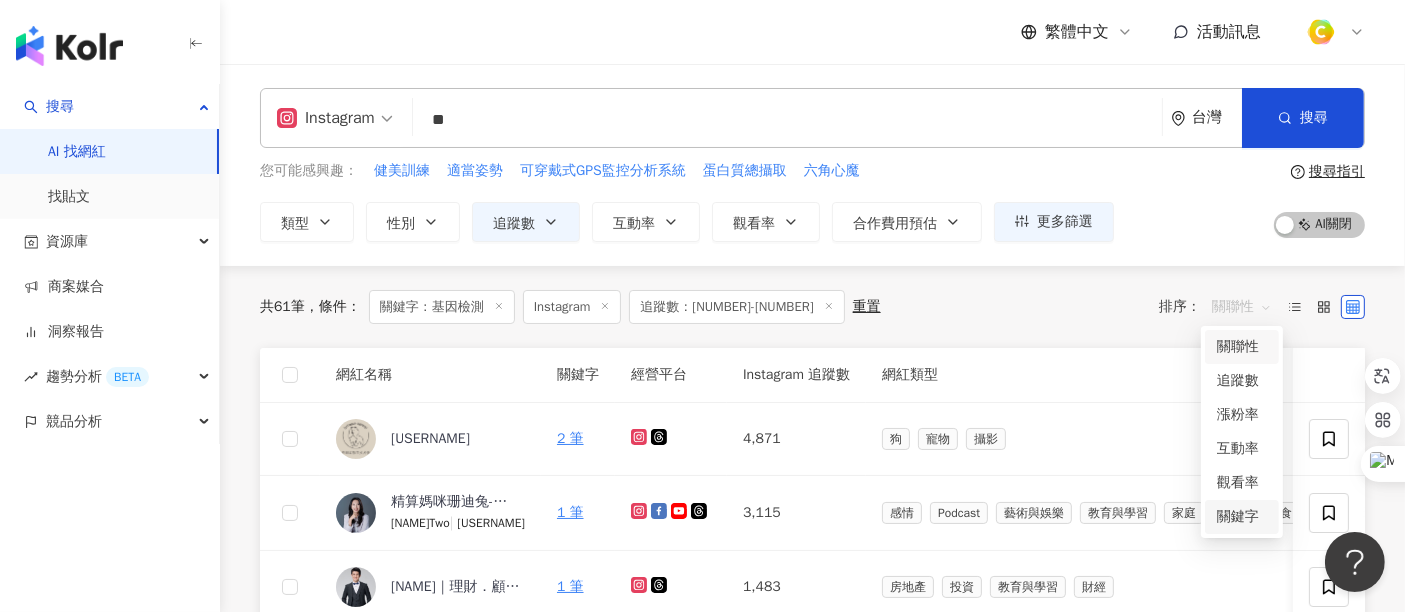 click on "關鍵字" at bounding box center (1242, 517) 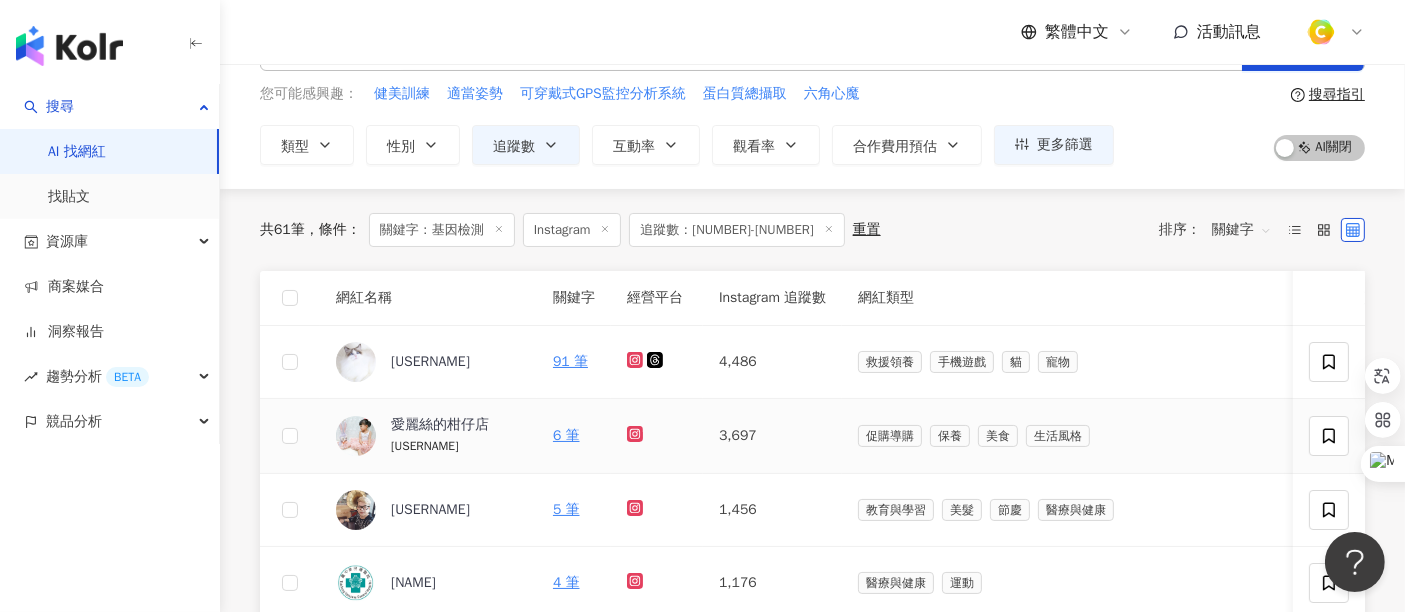 scroll, scrollTop: 111, scrollLeft: 0, axis: vertical 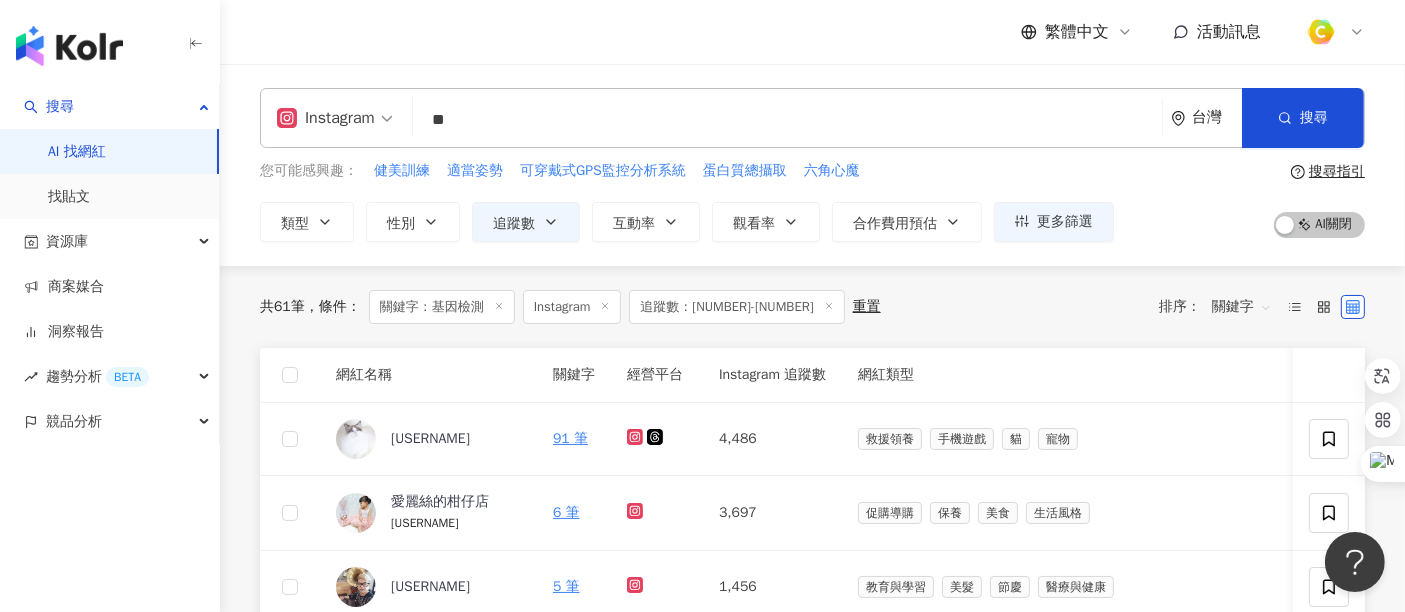 click on "關鍵字：基因檢測" at bounding box center (442, 307) 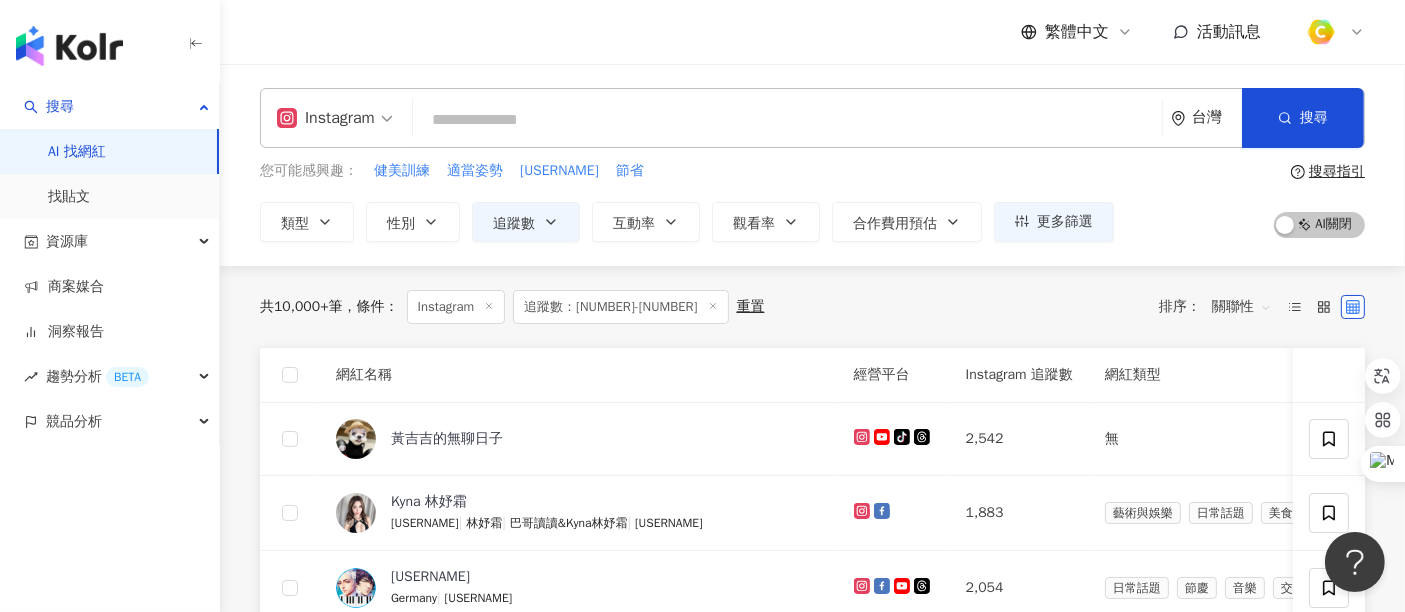 click on "Instagram 台灣 搜尋 [UUID] 美胸內衣 矯型內衣 [NUMBER]   追蹤者 JVXCISE：運動內衣 [NUMBER]   追蹤者 Bra 矯形內衣 push up內衣 無肩帶內衣 睡裙連身款 [NUMBER]   追蹤者 🚻＜情趣內衣♡制服＞ 🔞 [NUMBER]   追蹤者 Baro Bra HK 旺角 無鋼圈內衣 [NUMBER]   追蹤者" at bounding box center [812, 118] 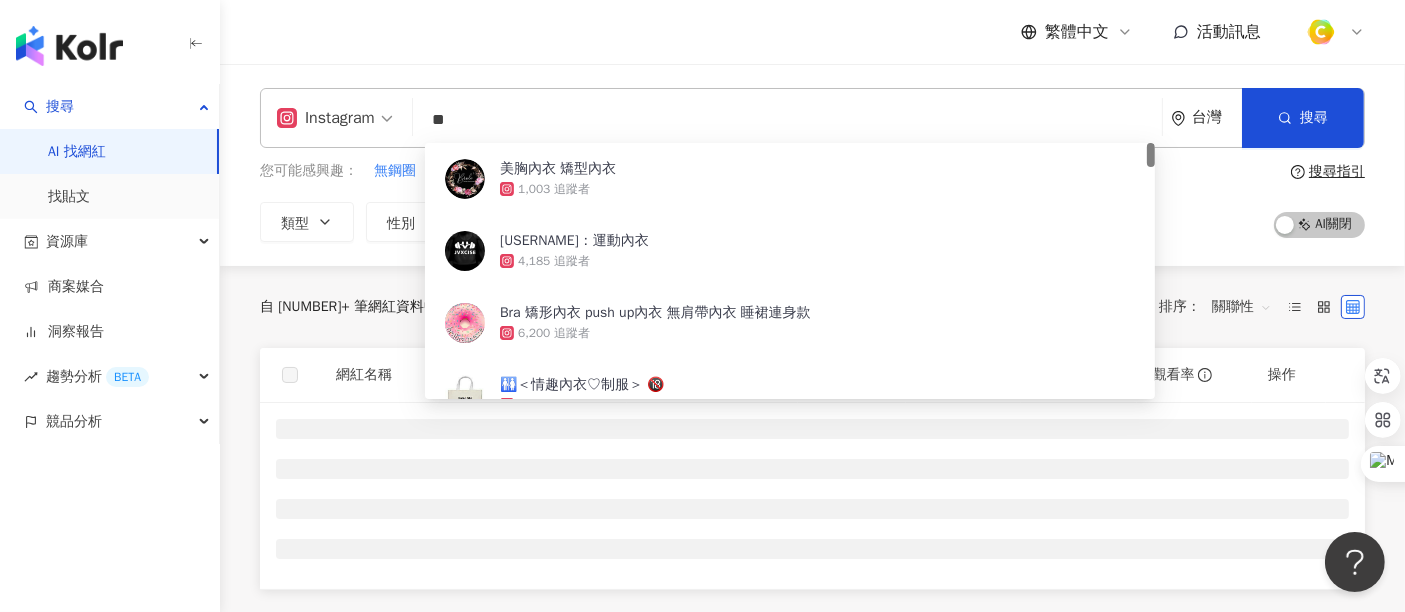 type on "**" 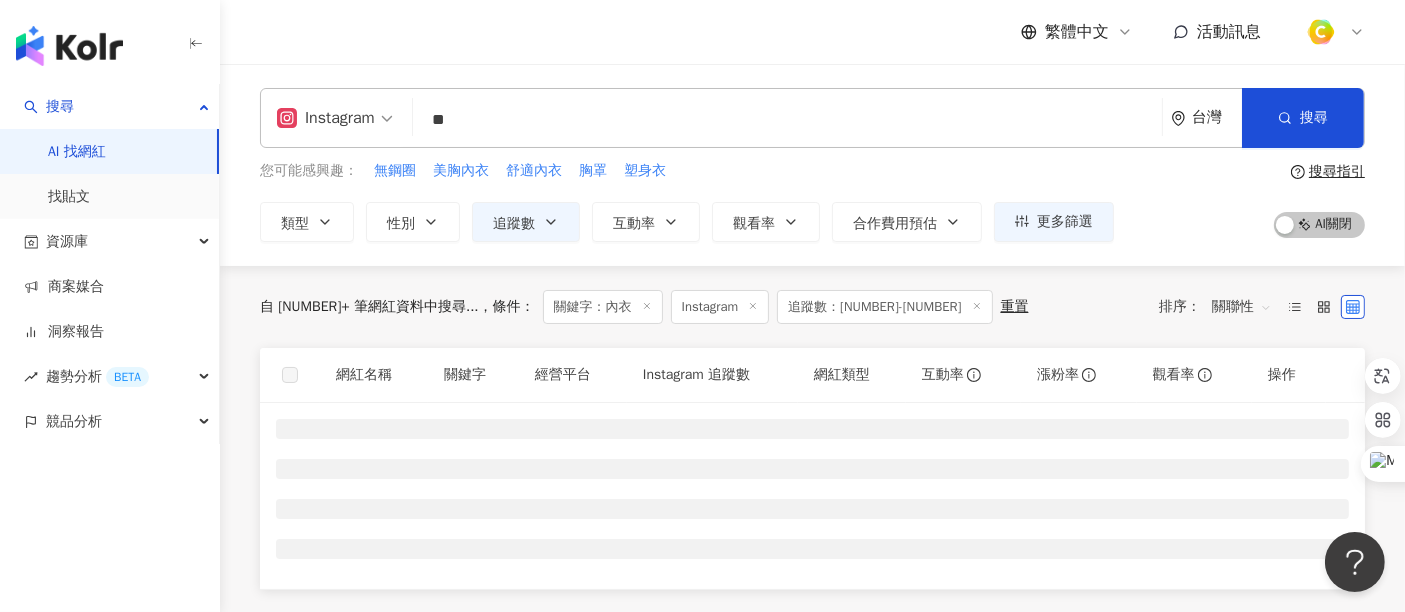 click on "自 [NUMBER]+ 筆網紅資料中搜尋... 條件 ： 關鍵字：內衣 Instagram 追蹤數：[NUMBER]-[NUMBER] 重置 排序： 關聯性" at bounding box center (812, 307) 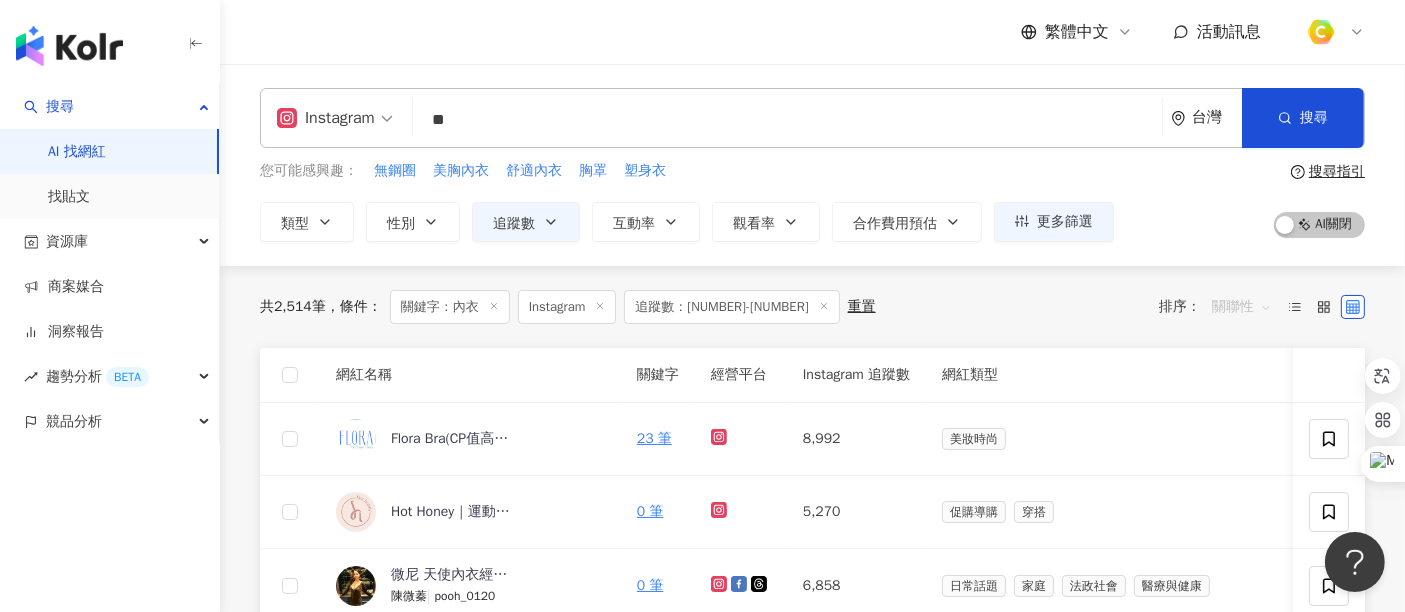 click on "關聯性" at bounding box center (1242, 307) 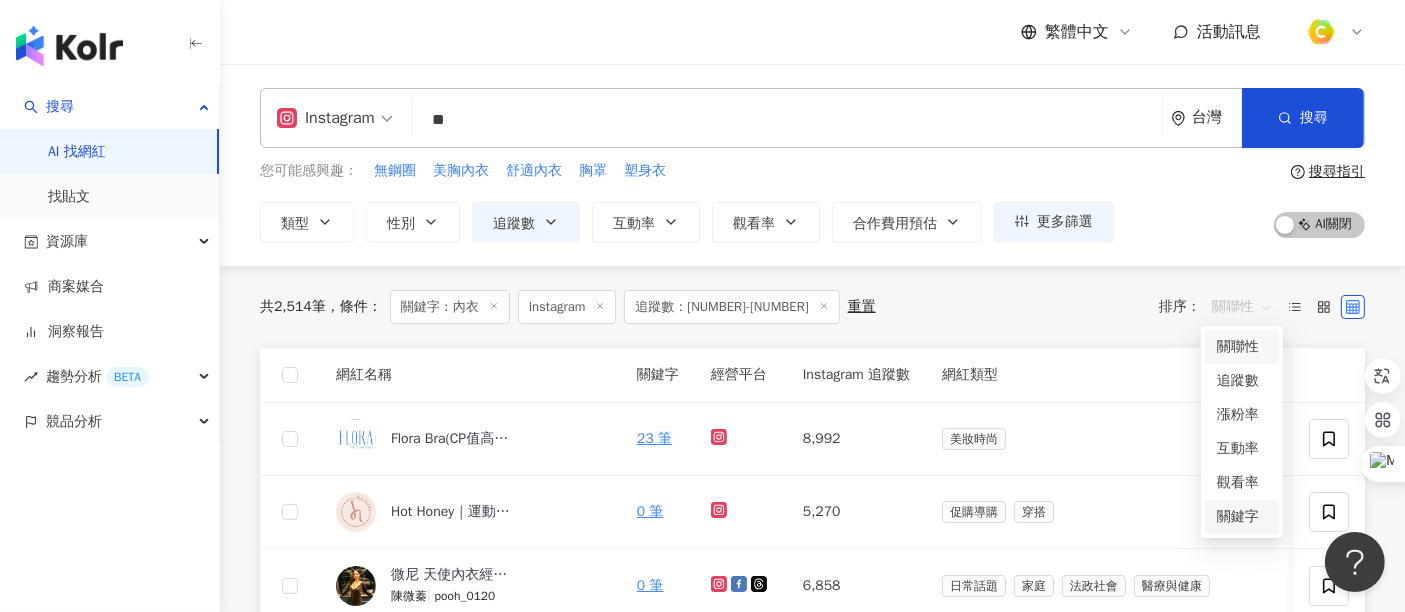 click on "關鍵字" at bounding box center [1242, 517] 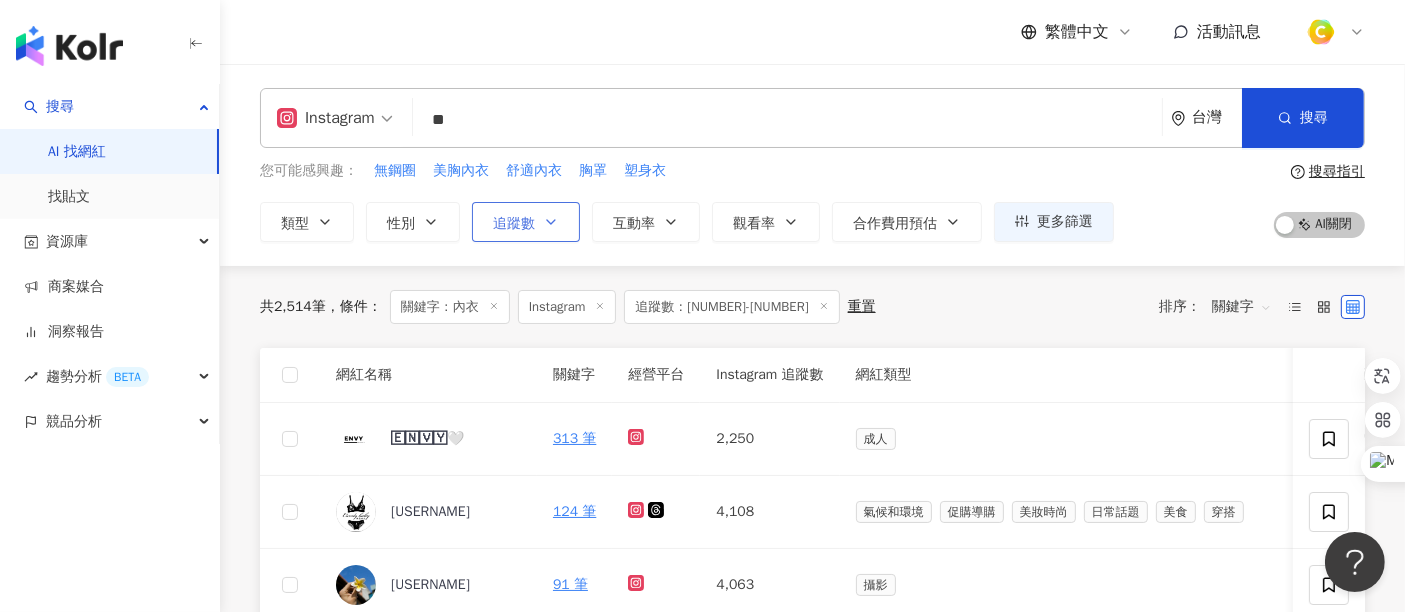 click on "追蹤數" at bounding box center [514, 224] 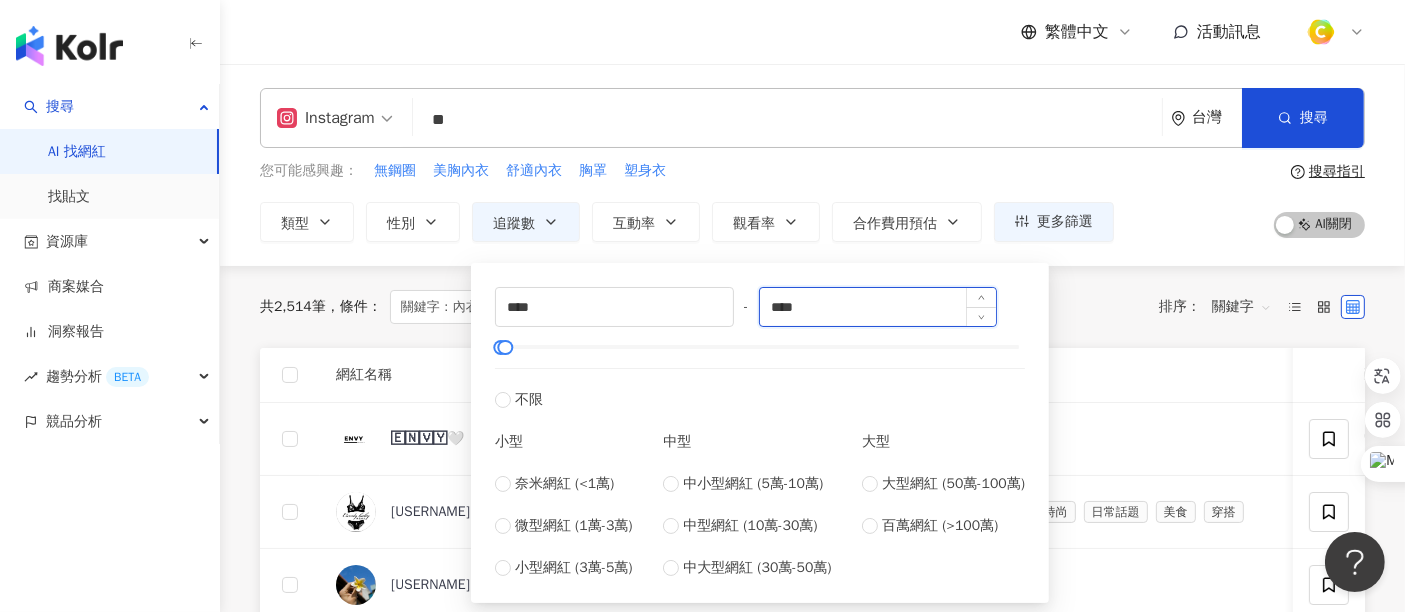 drag, startPoint x: 785, startPoint y: 305, endPoint x: 791, endPoint y: 321, distance: 17.088007 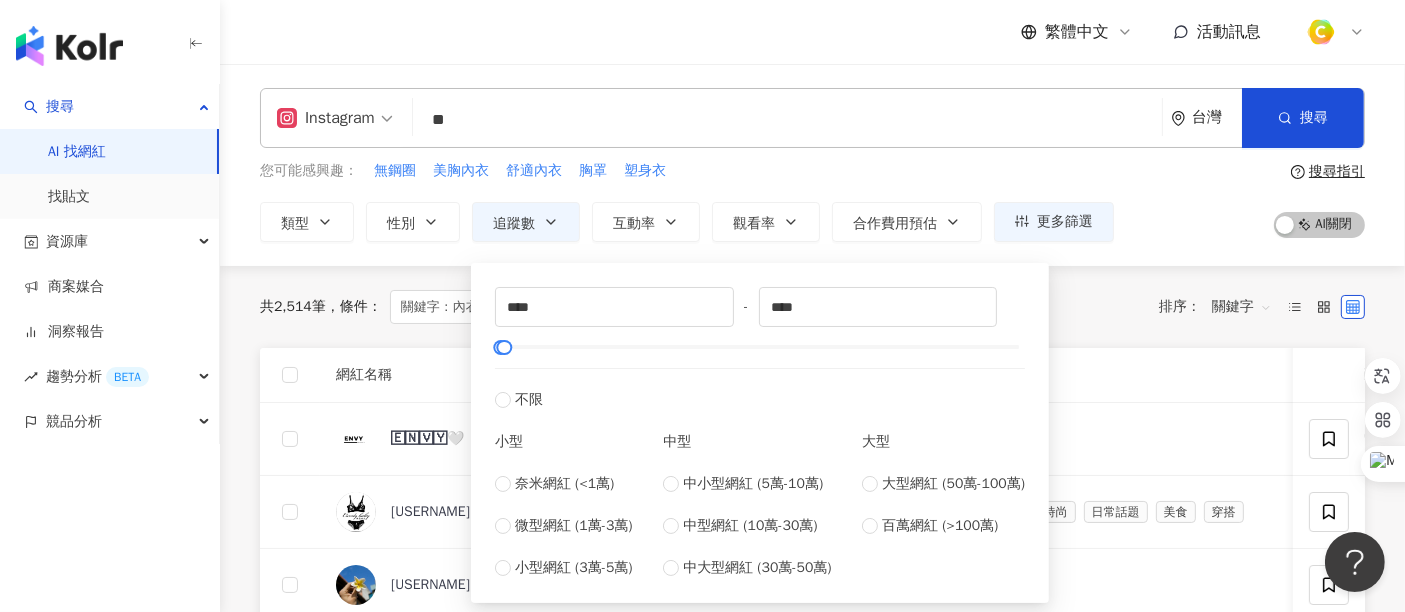 click on "共  [NUMBER]  筆 條件 ： 關鍵字：內衣 Instagram 追蹤數：[NUMBER]-[NUMBER] 重置 排序： 關鍵字" at bounding box center (812, 307) 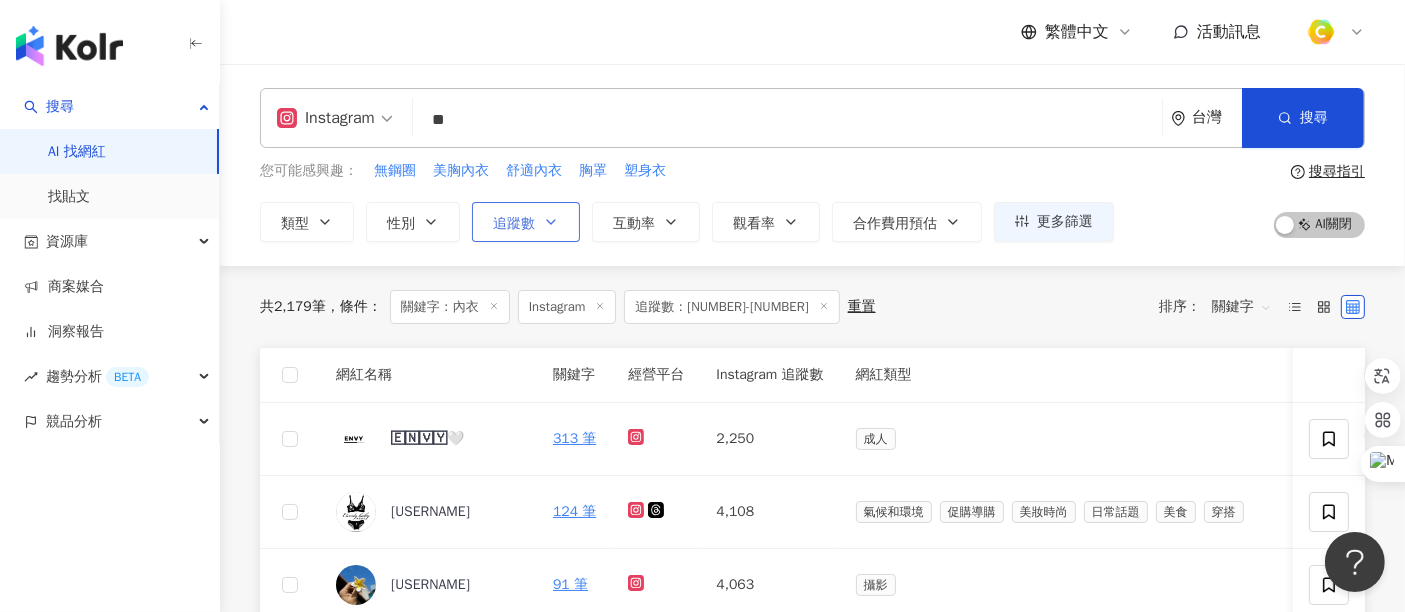 click on "追蹤數" at bounding box center [526, 222] 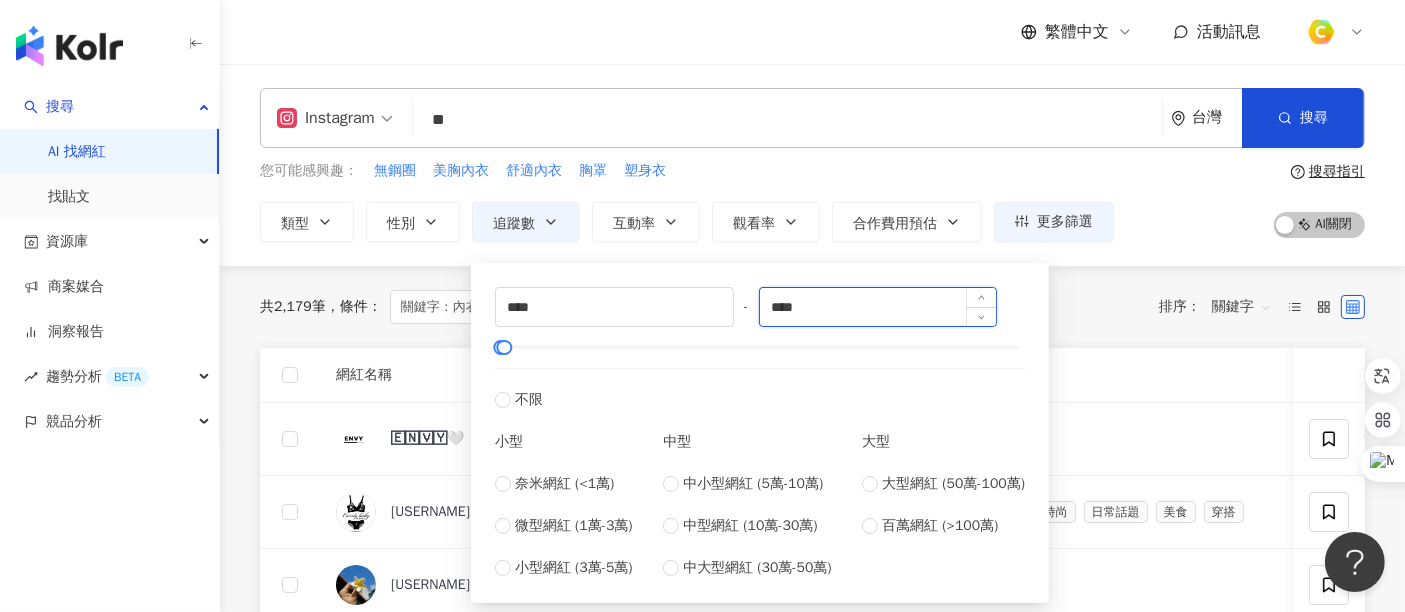 click on "****" at bounding box center (878, 307) 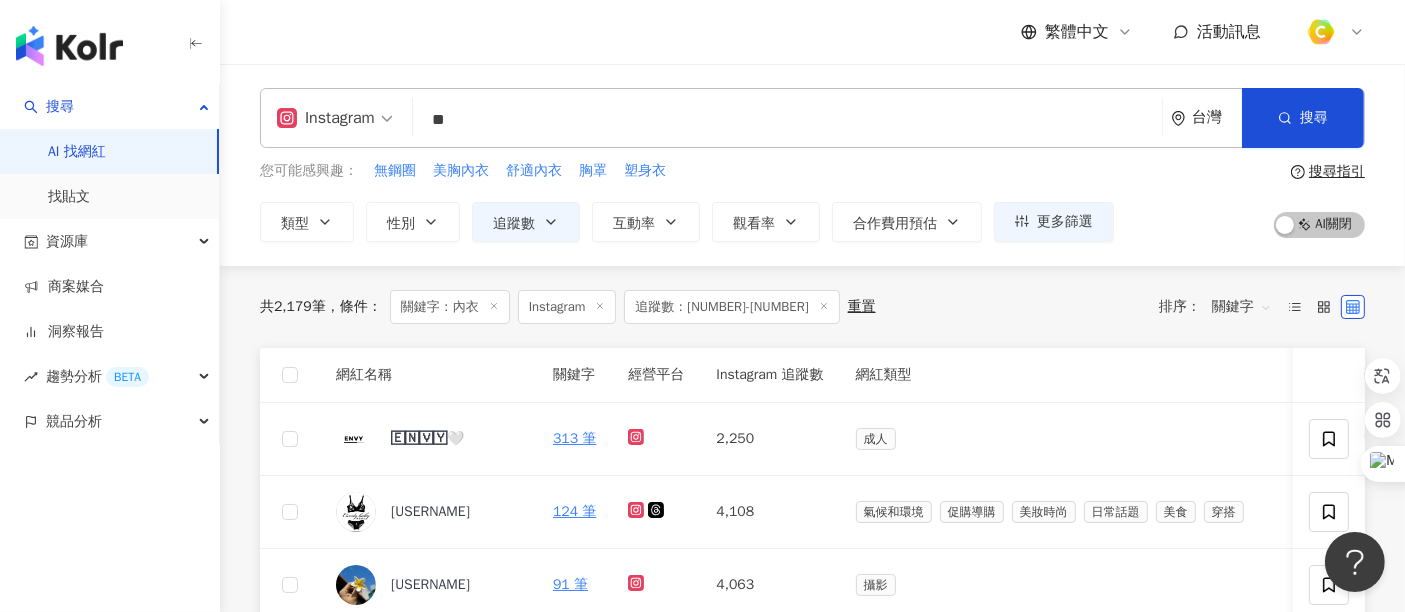 click on "共  [NUMBER]  筆 條件 ： 關鍵字：內衣 Instagram 追蹤數：[NUMBER]-[NUMBER] 重置 排序： 關鍵字" at bounding box center [812, 307] 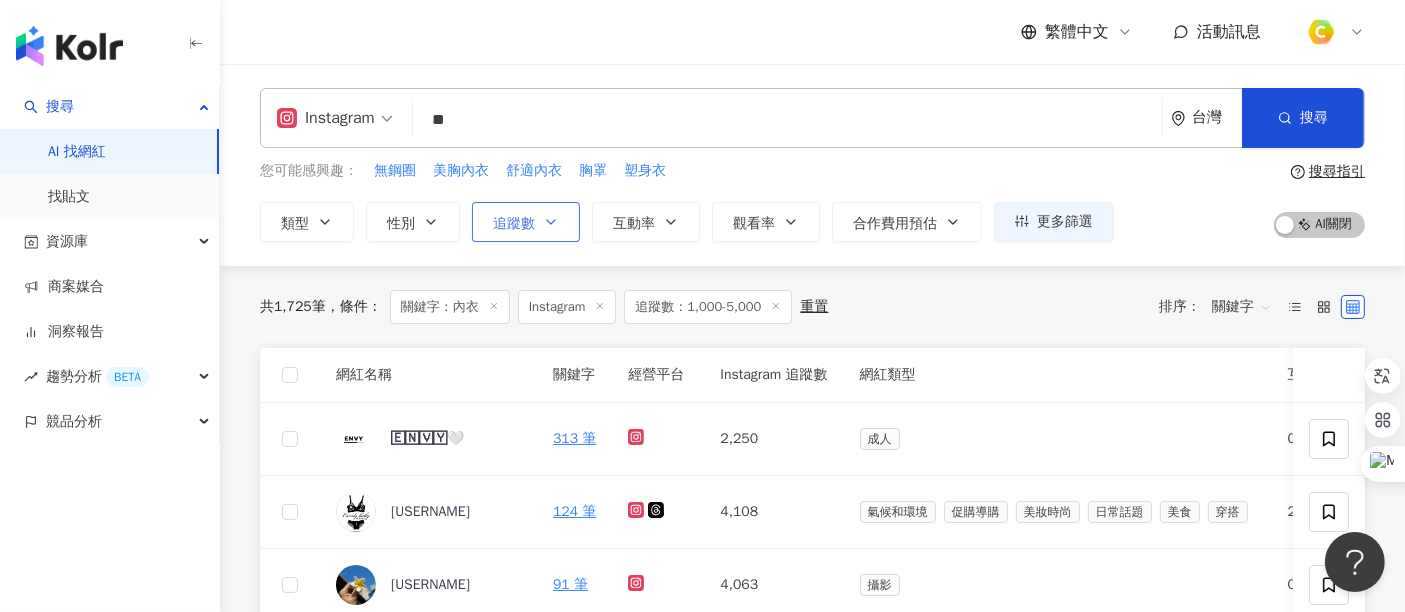 click on "追蹤數" at bounding box center [514, 224] 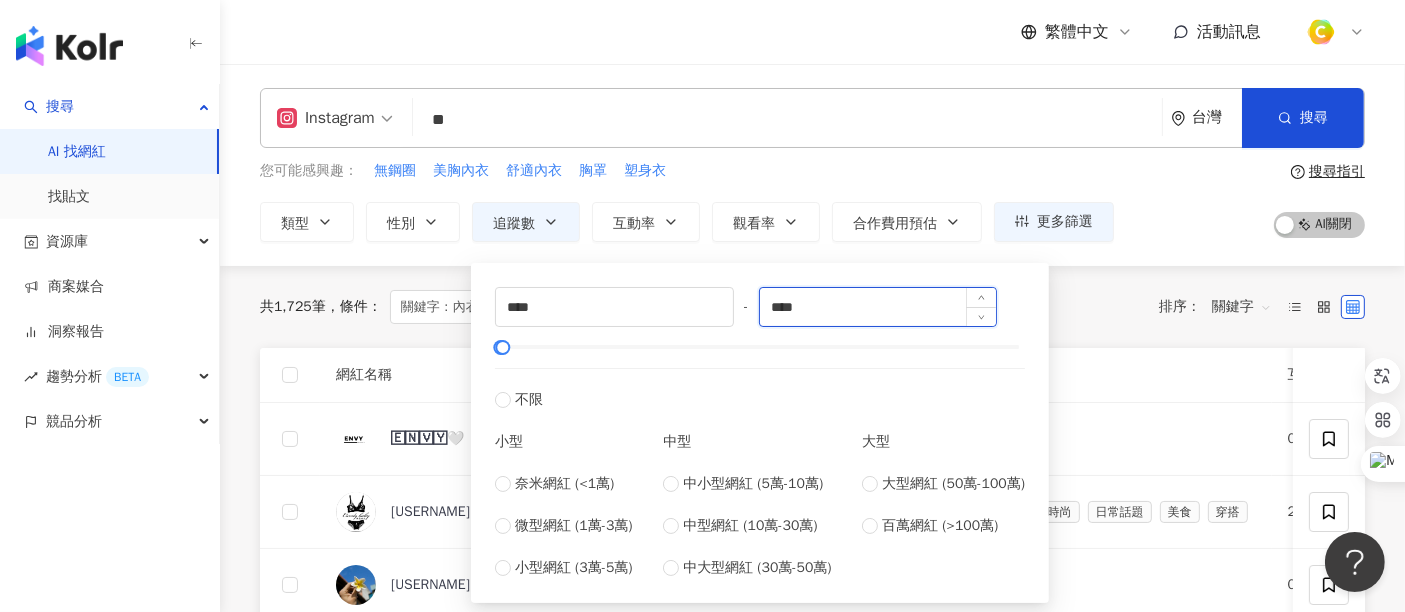 click on "****" at bounding box center [878, 307] 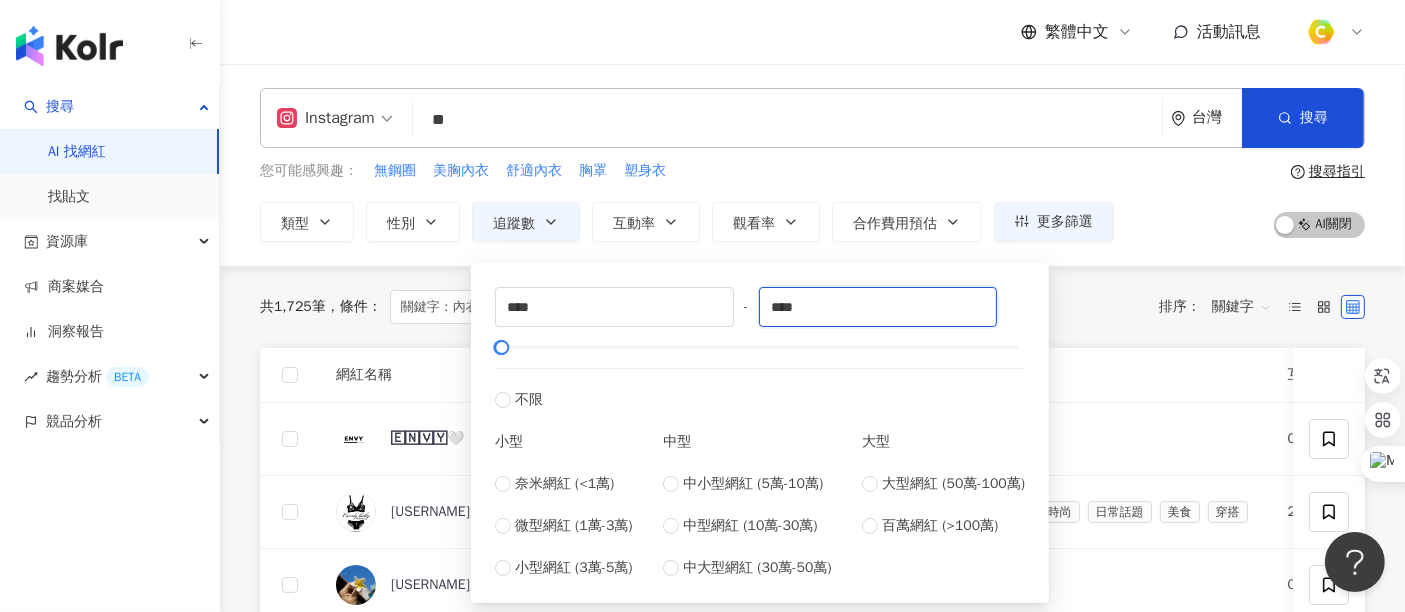 type on "****" 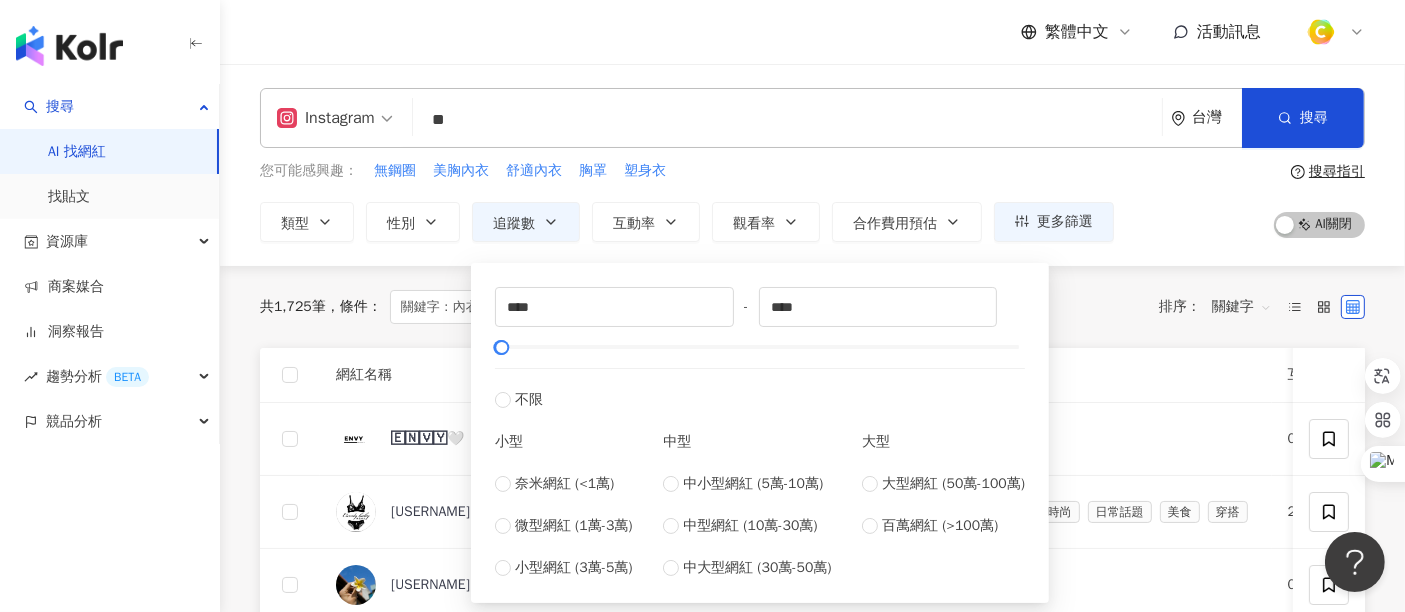 click on "共  [NUMBER]  筆 條件 ： 關鍵字：內衣 Instagram 追蹤數：[NUMBER]-[NUMBER] 重置 排序： 關鍵字" at bounding box center [812, 307] 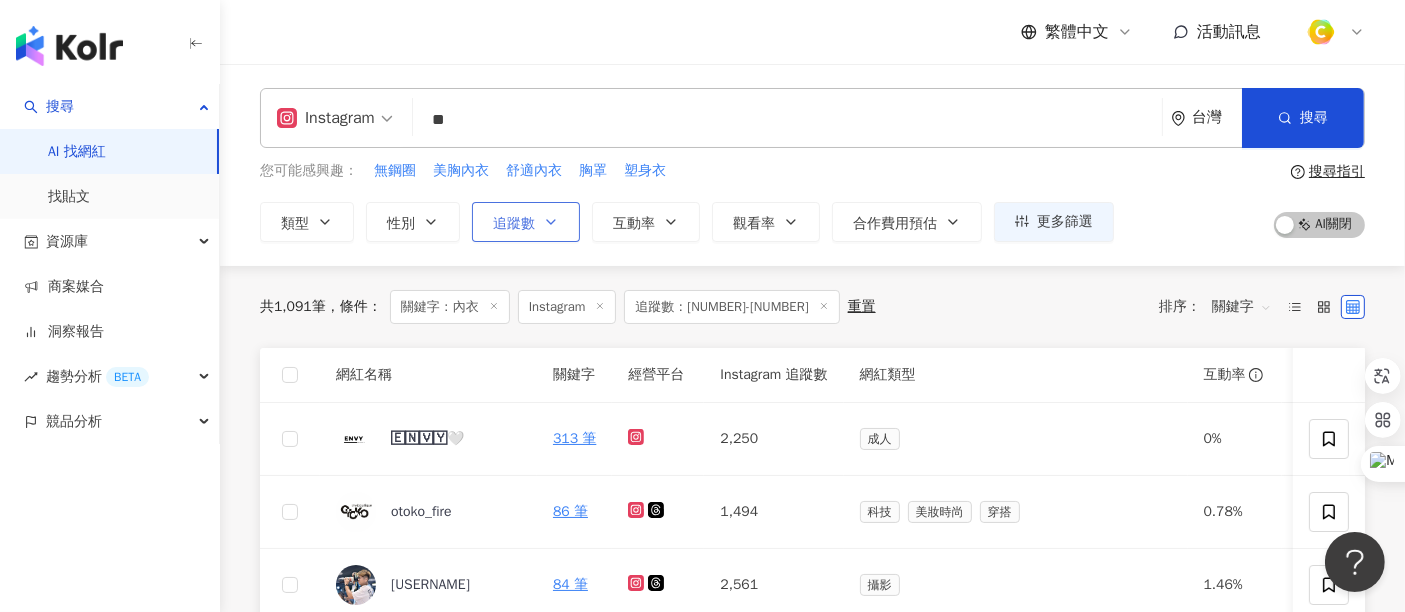 click 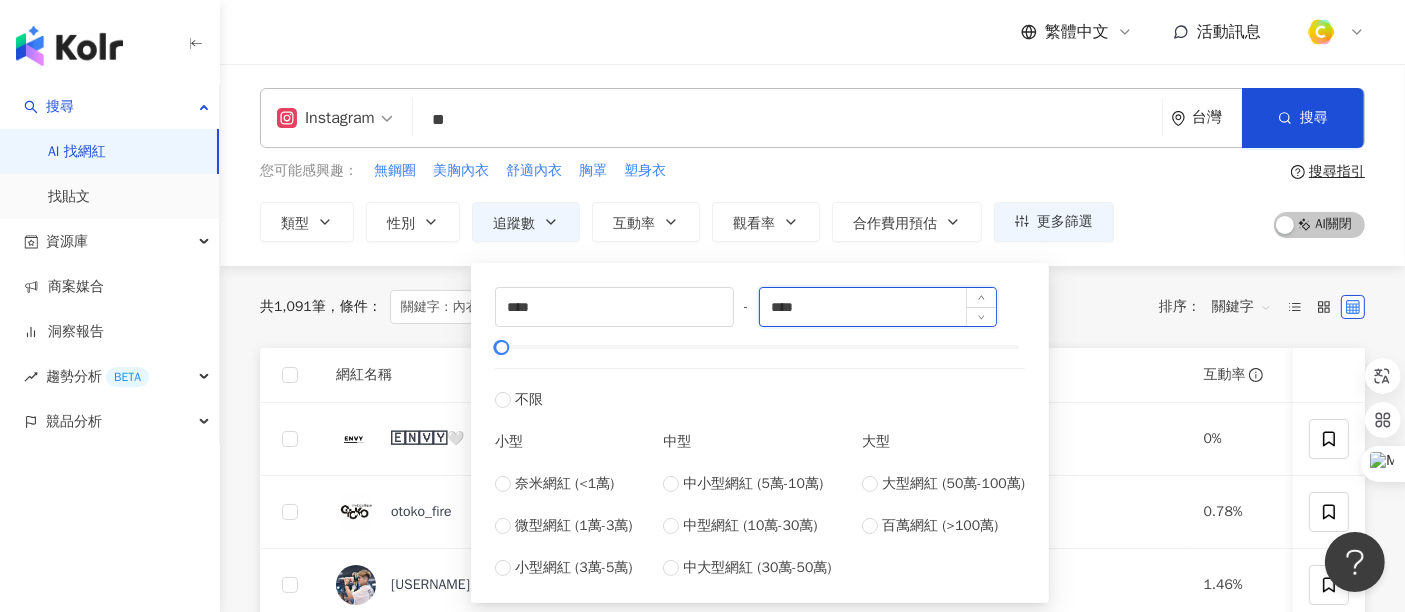 click on "****" at bounding box center (878, 307) 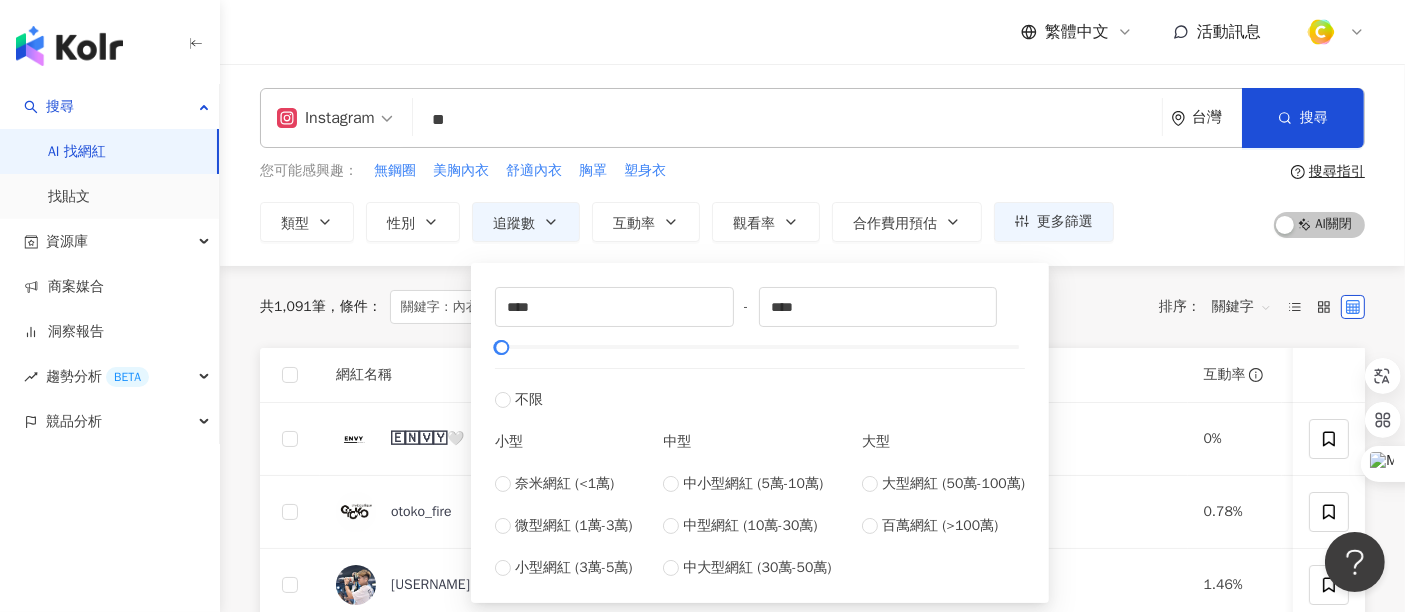 click on "共  [NUMBER]  筆 條件 ： 關鍵字：內衣 Instagram 追蹤數：[NUMBER]-[NUMBER] 重置 排序： 關鍵字" at bounding box center (812, 307) 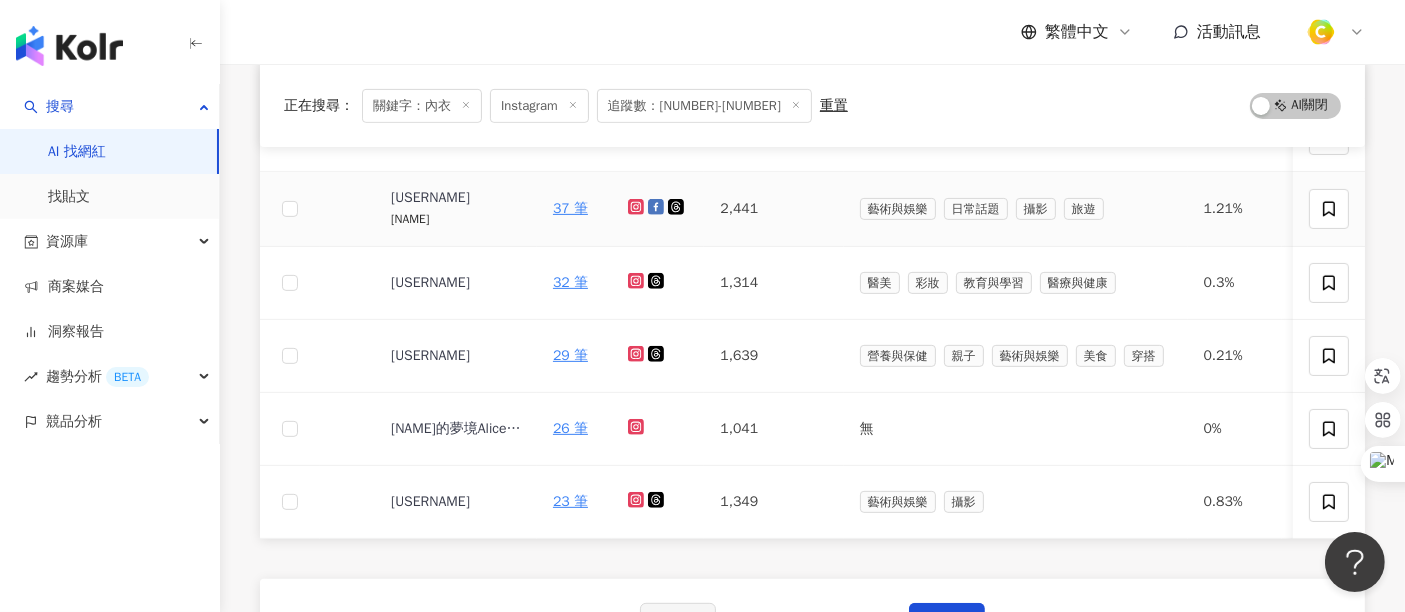 scroll, scrollTop: 777, scrollLeft: 0, axis: vertical 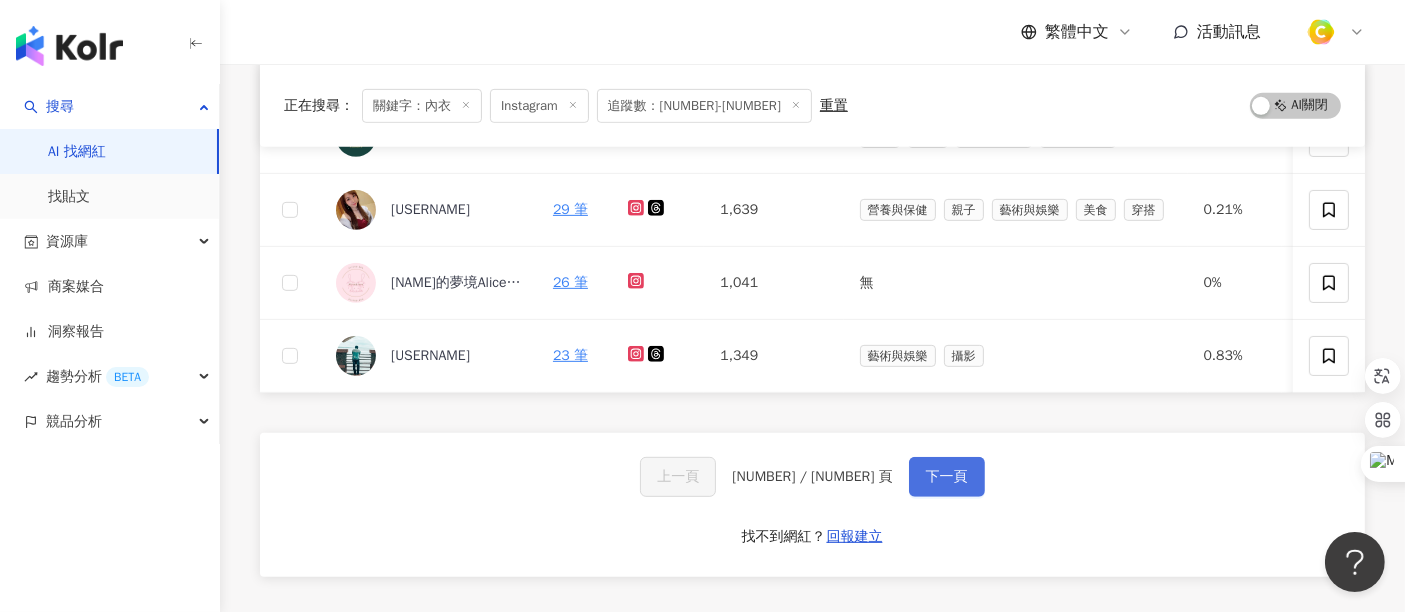 click on "下一頁" at bounding box center (947, 477) 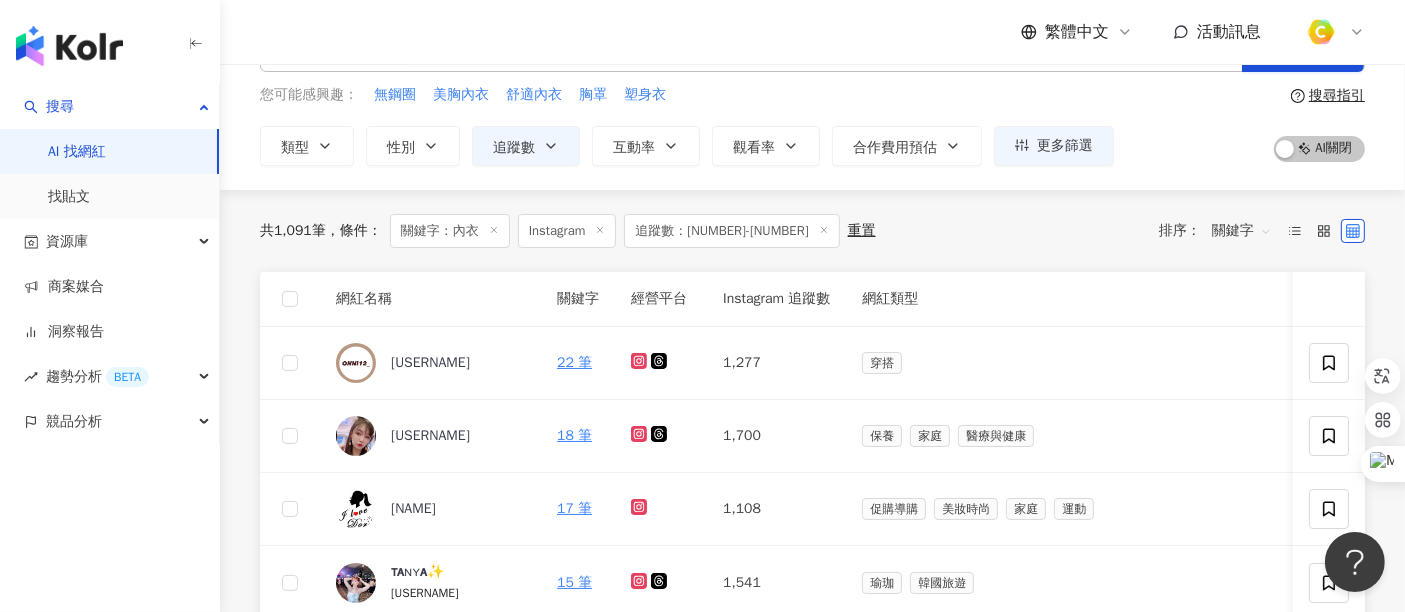 scroll, scrollTop: 111, scrollLeft: 0, axis: vertical 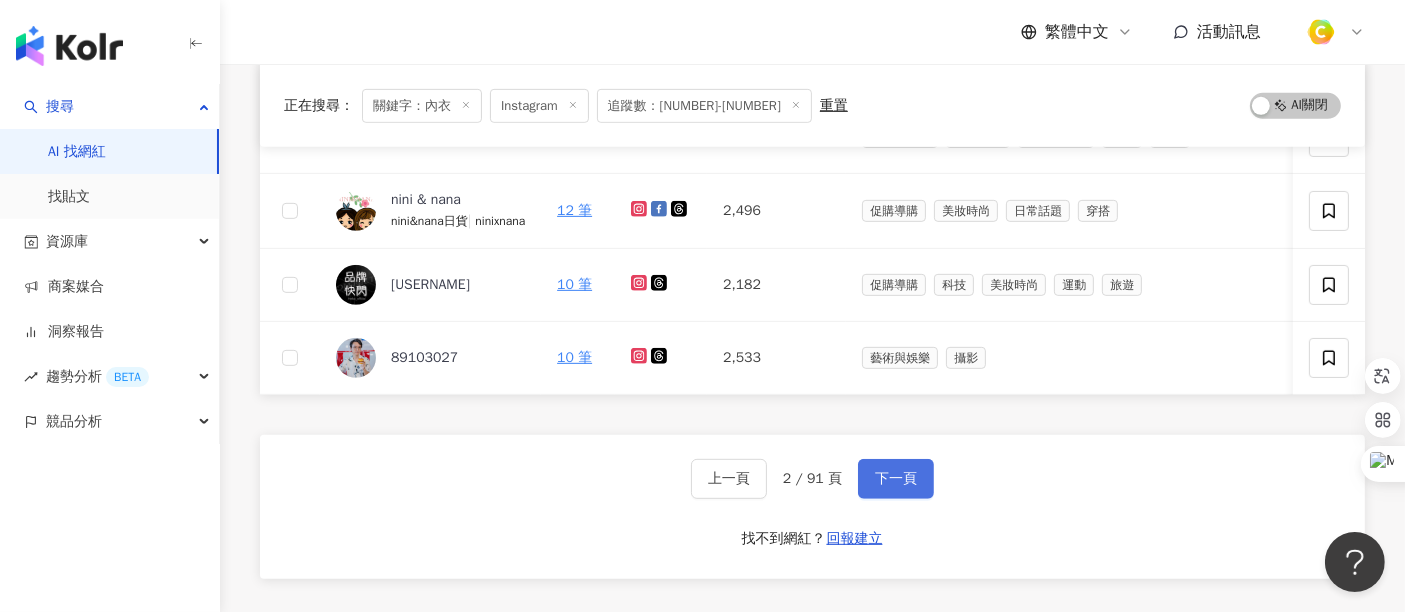 click on "下一頁" at bounding box center [896, 479] 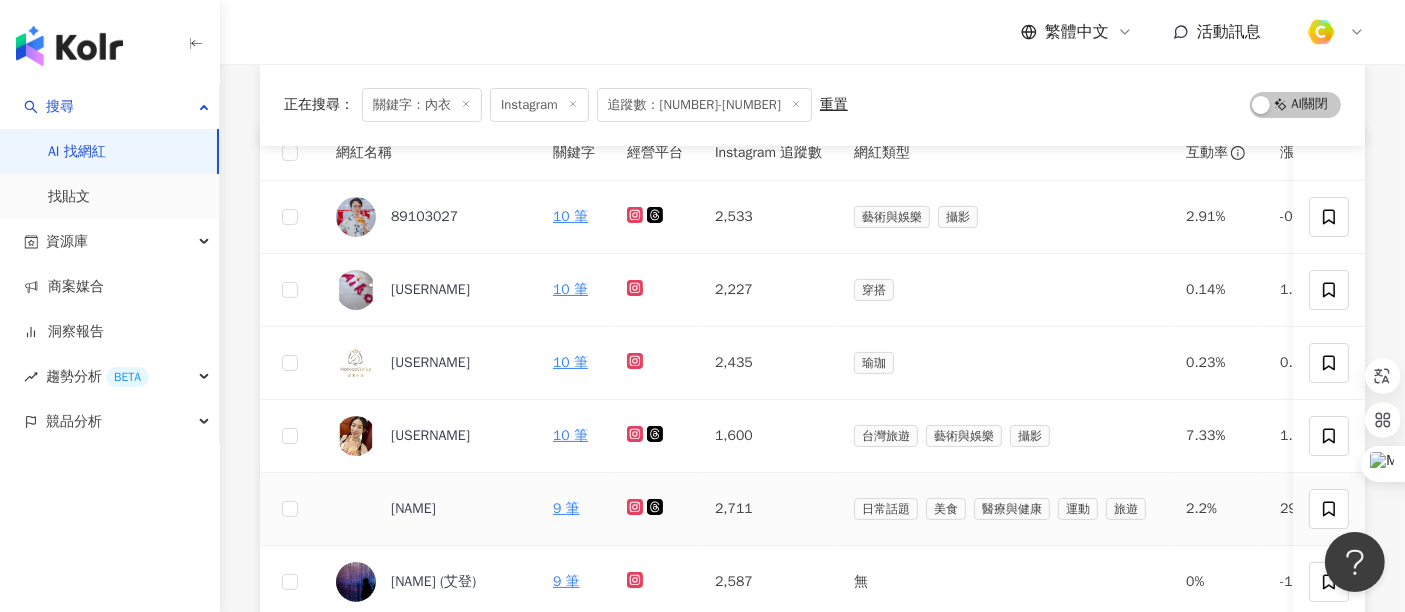 scroll, scrollTop: 333, scrollLeft: 0, axis: vertical 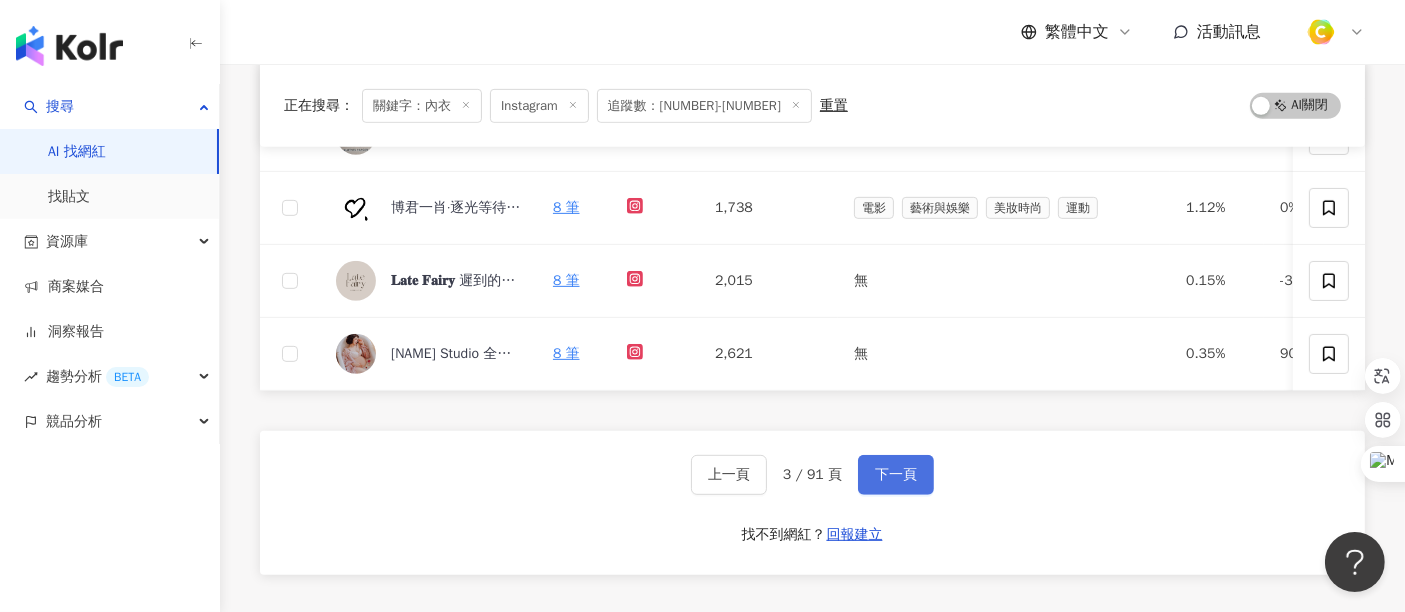 click on "下一頁" at bounding box center [896, 475] 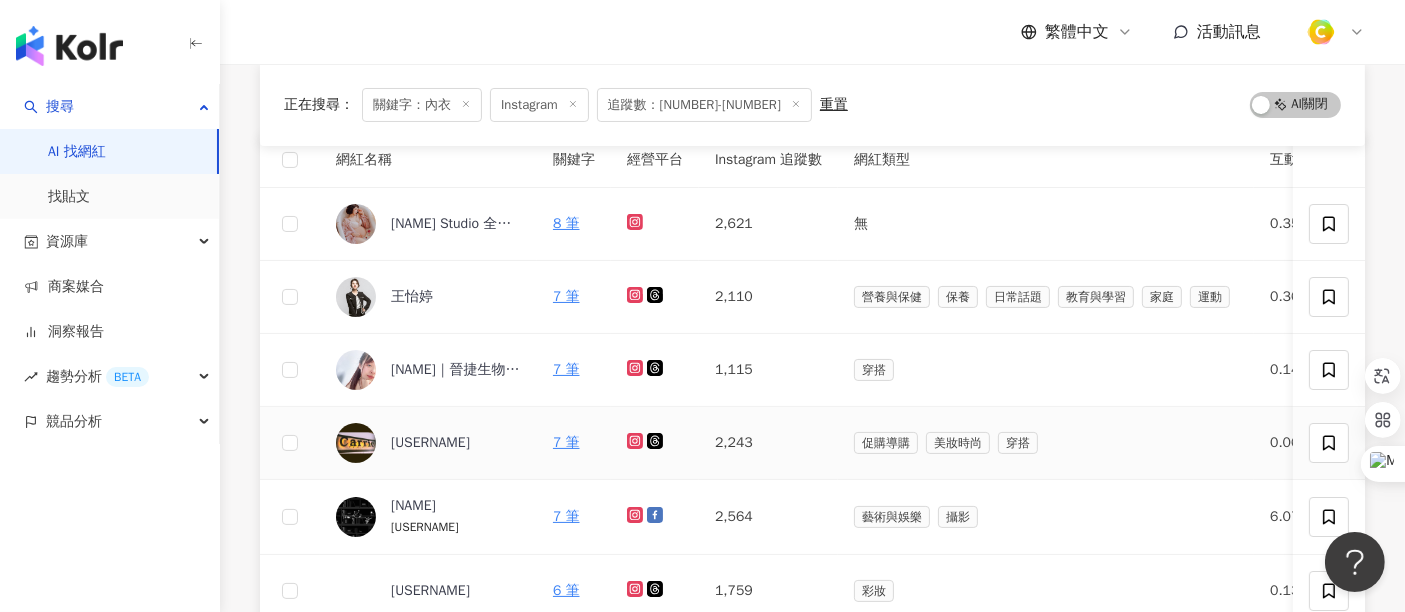 scroll, scrollTop: 222, scrollLeft: 0, axis: vertical 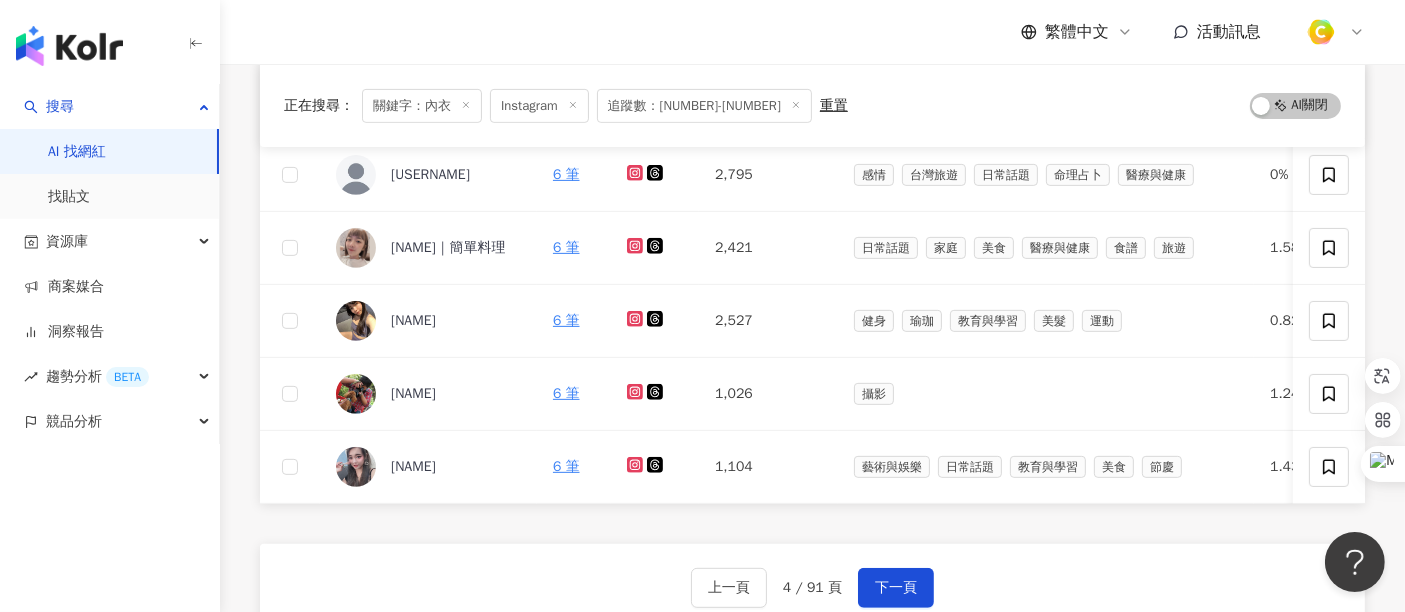 drag, startPoint x: 638, startPoint y: 387, endPoint x: 588, endPoint y: 531, distance: 152.4336 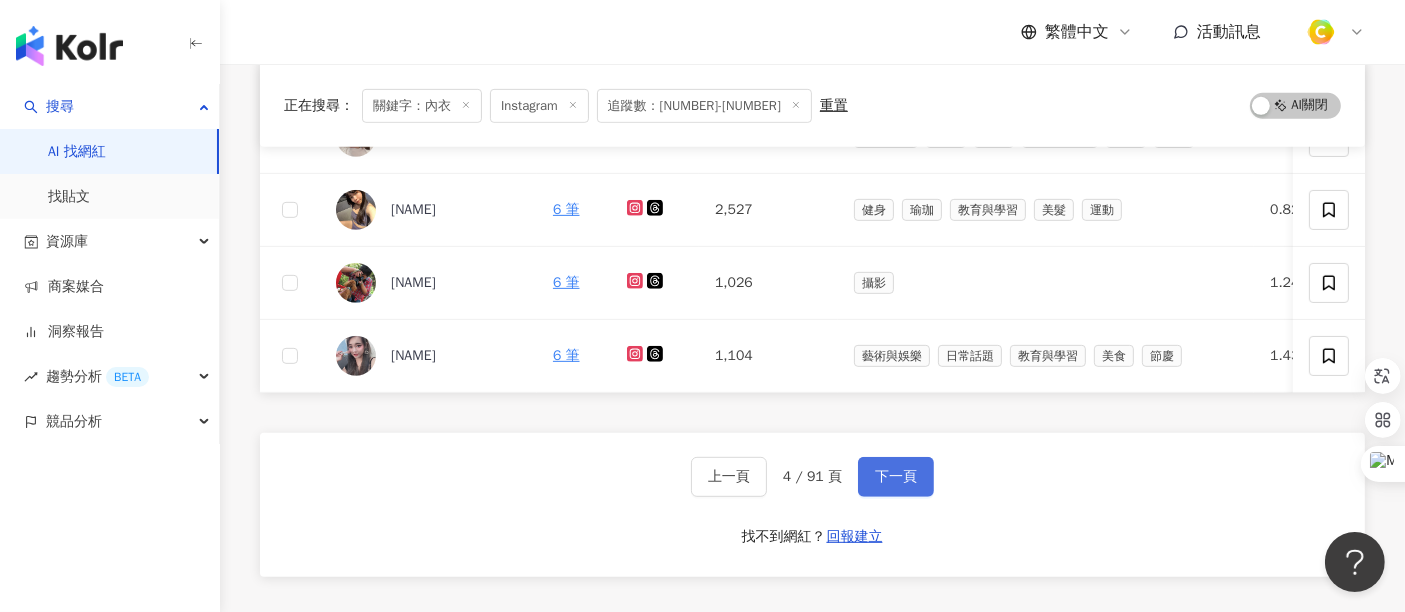 click on "下一頁" at bounding box center (896, 477) 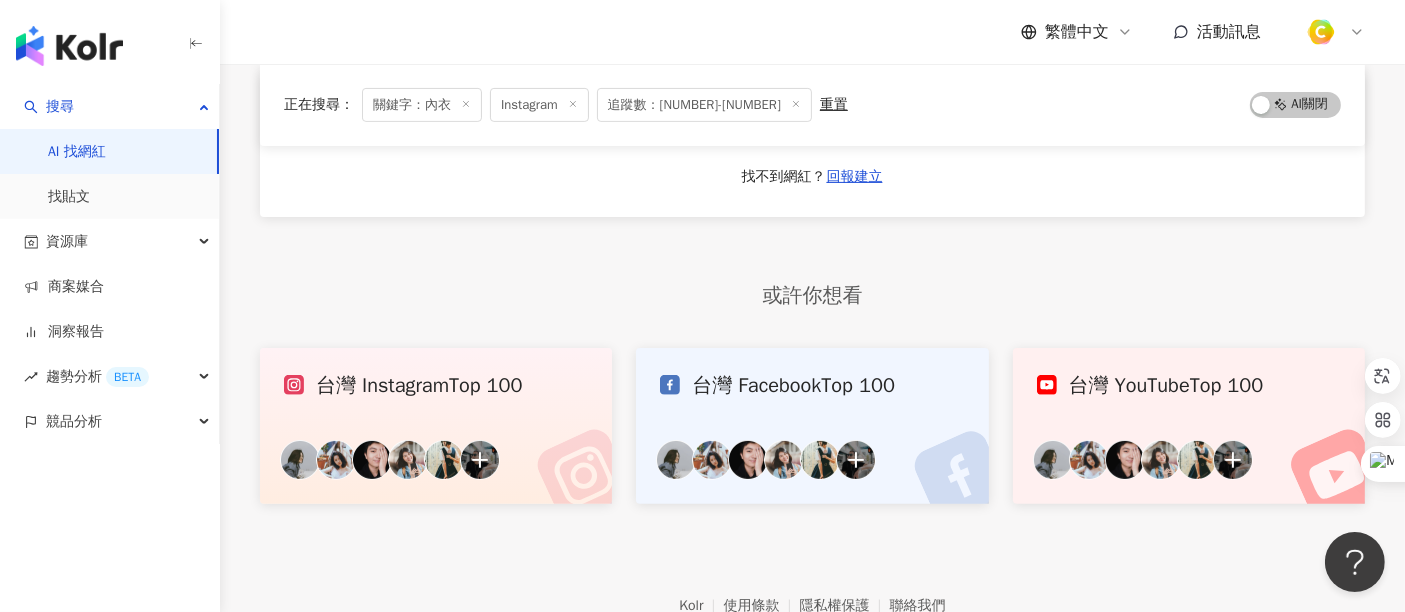 scroll, scrollTop: 446, scrollLeft: 0, axis: vertical 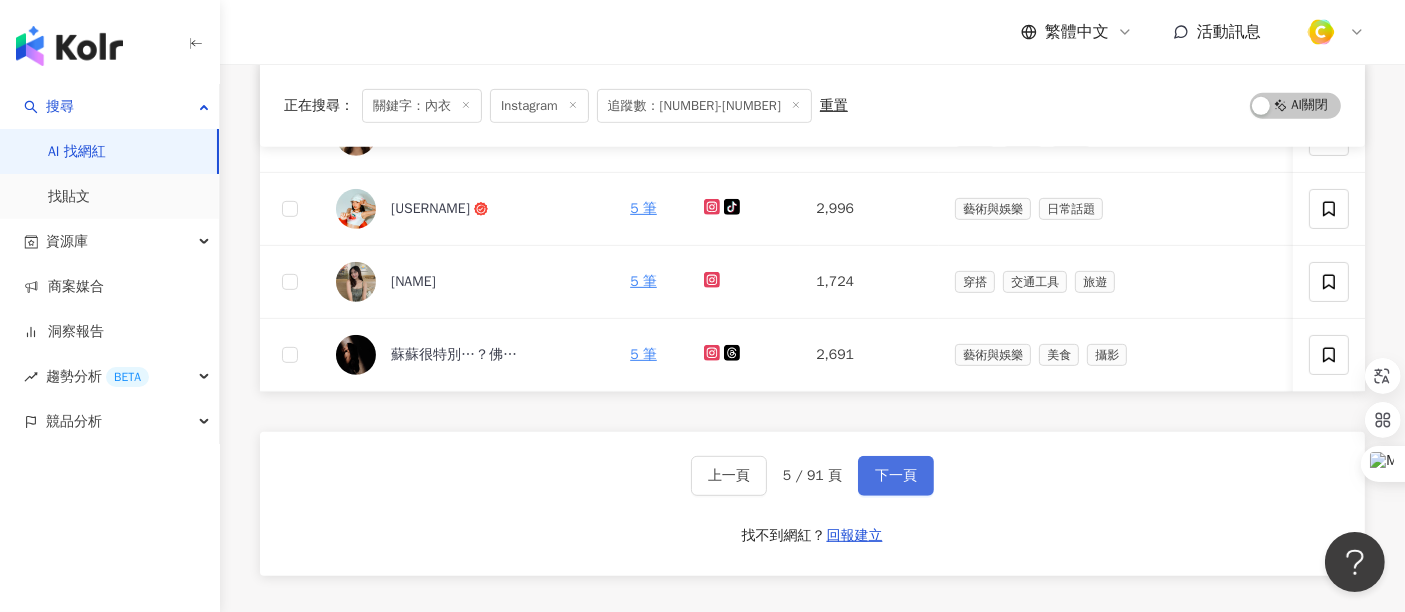 drag, startPoint x: 917, startPoint y: 481, endPoint x: 905, endPoint y: 468, distance: 17.691807 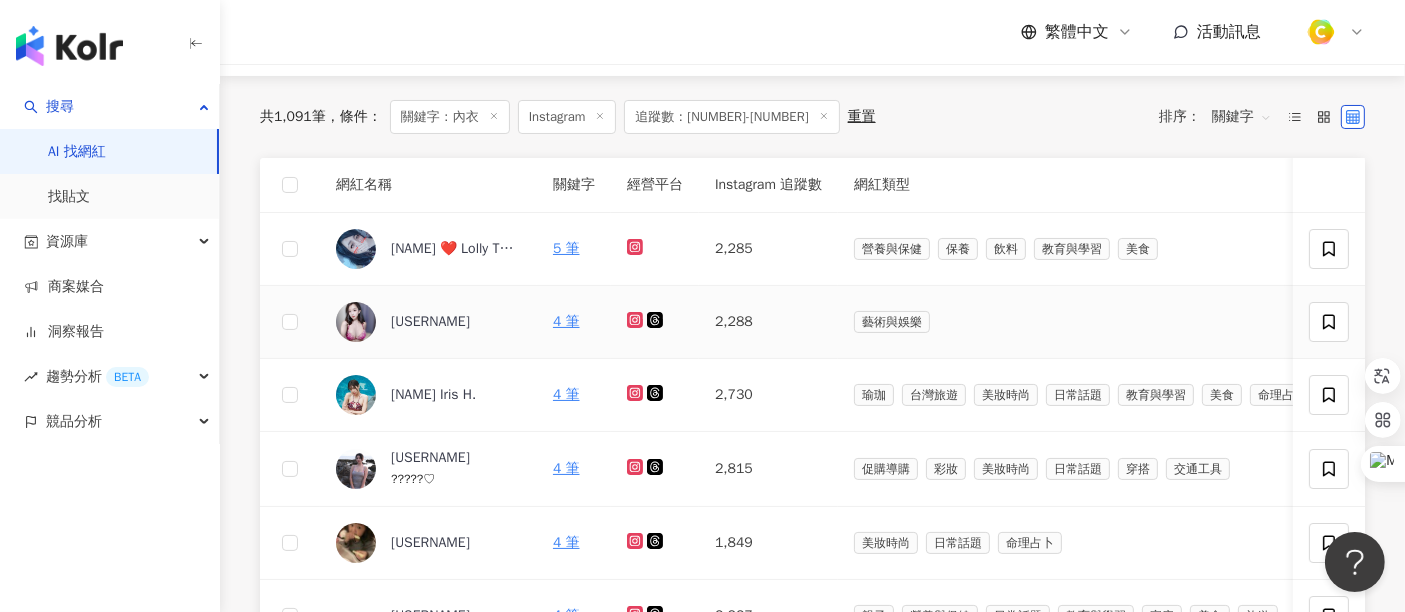 scroll, scrollTop: 224, scrollLeft: 0, axis: vertical 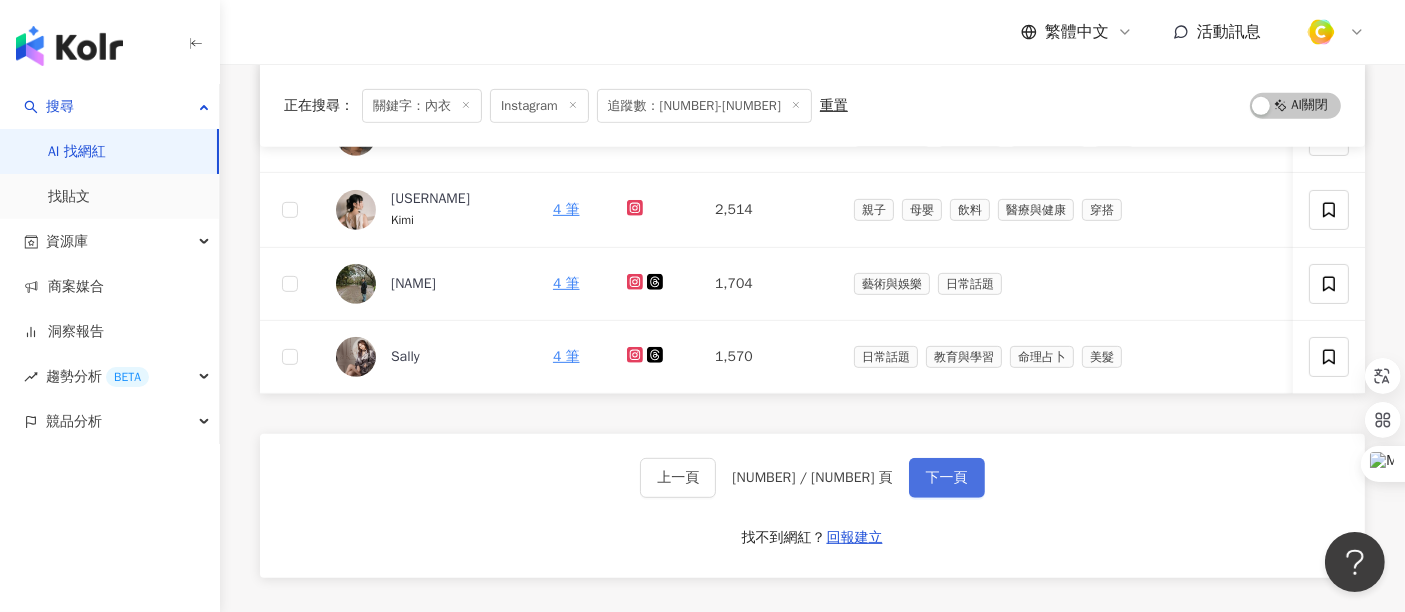 click on "下一頁" at bounding box center [947, 478] 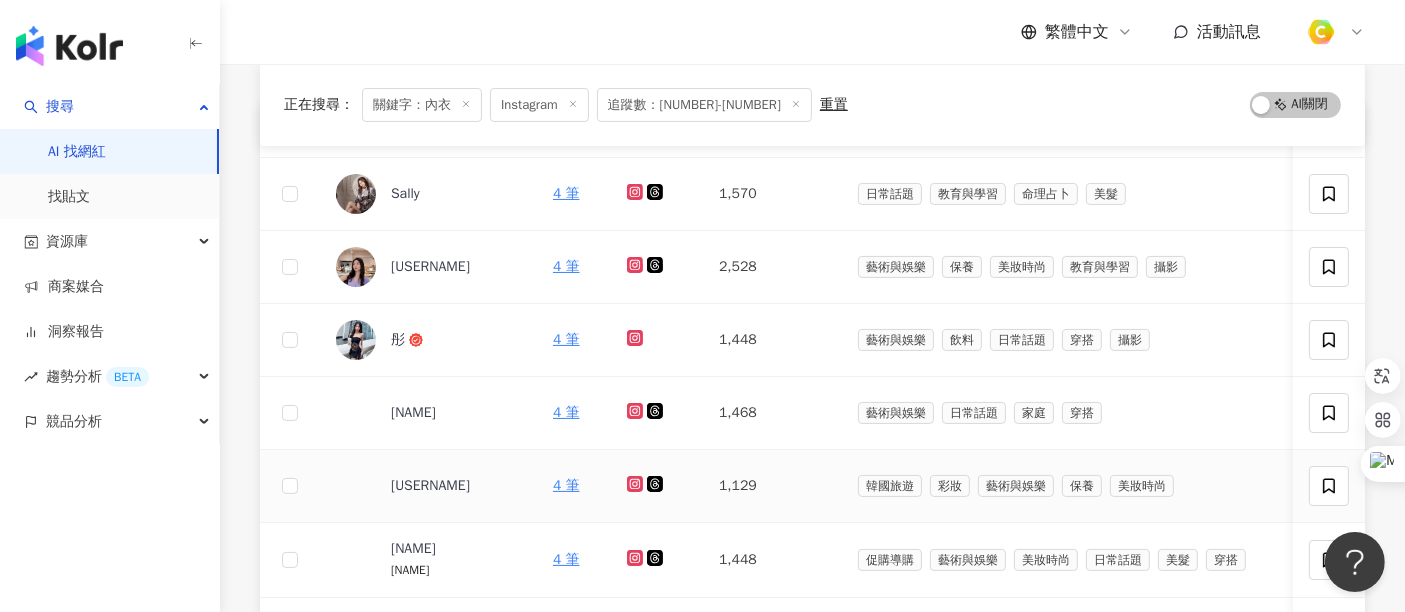 scroll, scrollTop: 224, scrollLeft: 0, axis: vertical 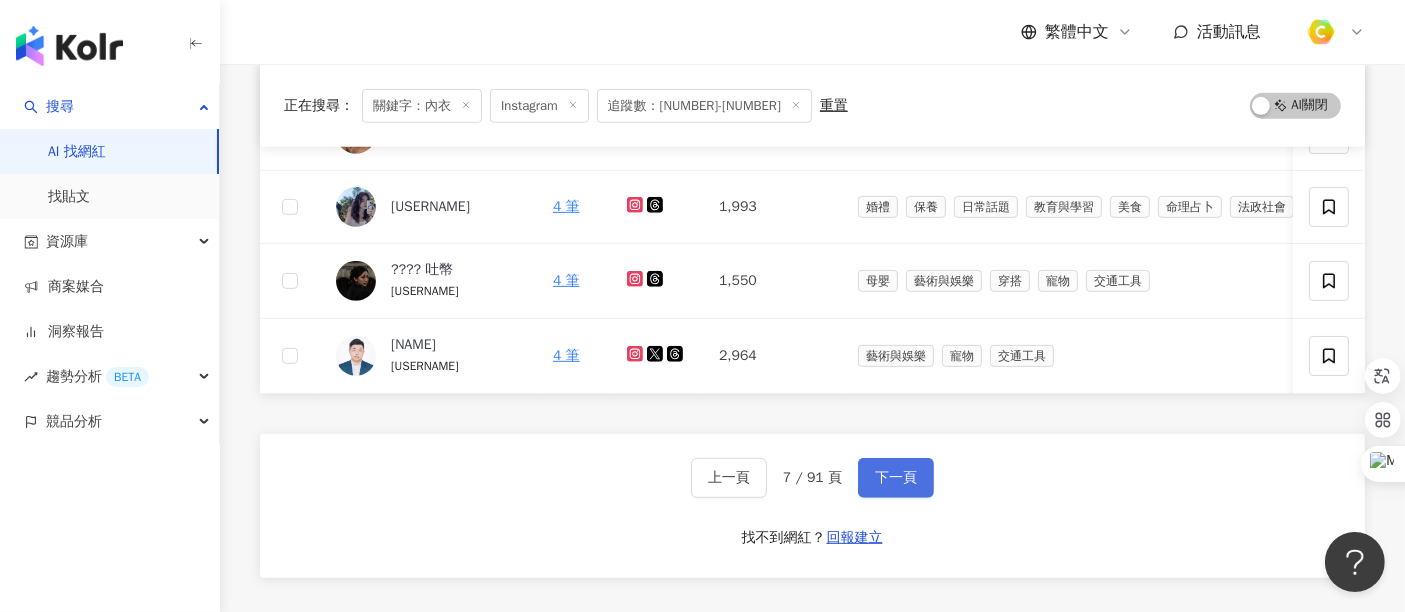 click on "下一頁" at bounding box center (896, 478) 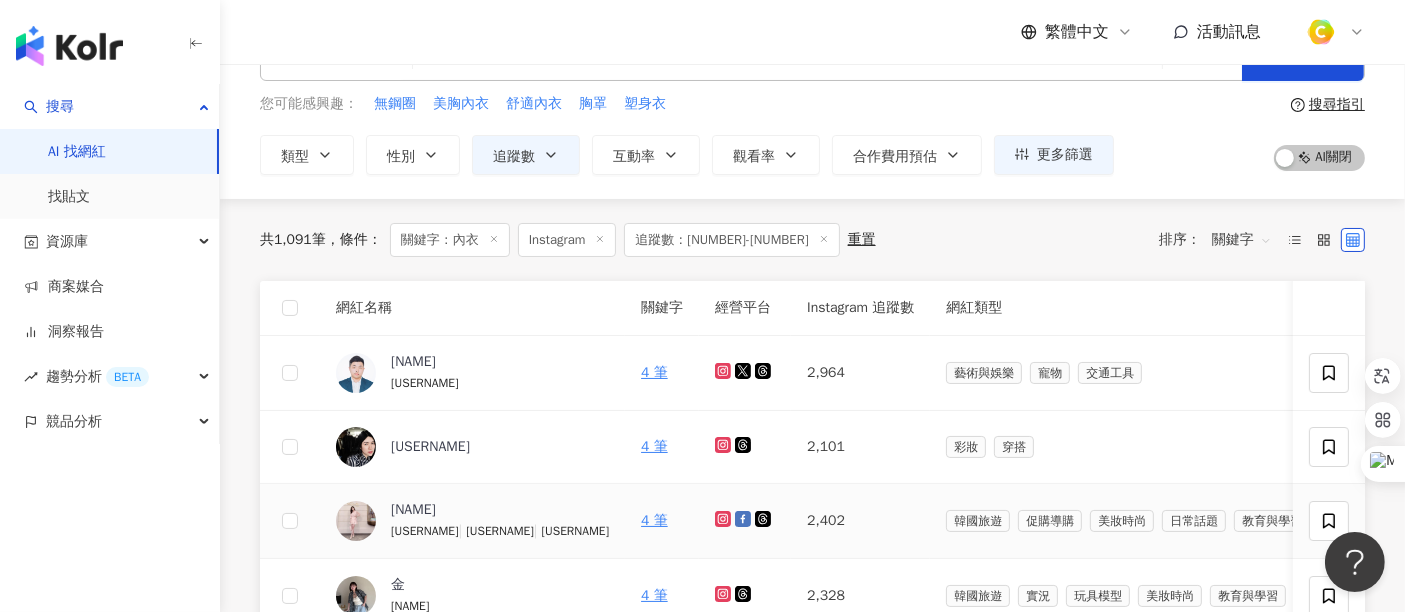 scroll, scrollTop: 157, scrollLeft: 0, axis: vertical 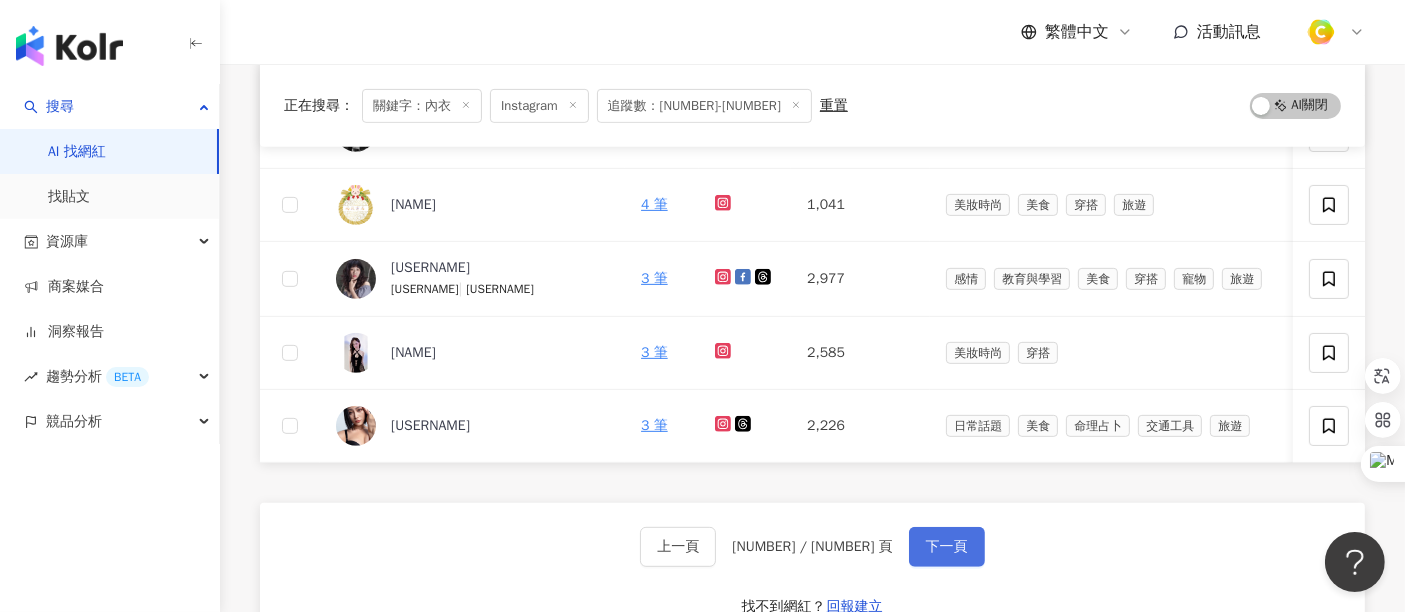 click on "下一頁" at bounding box center [947, 547] 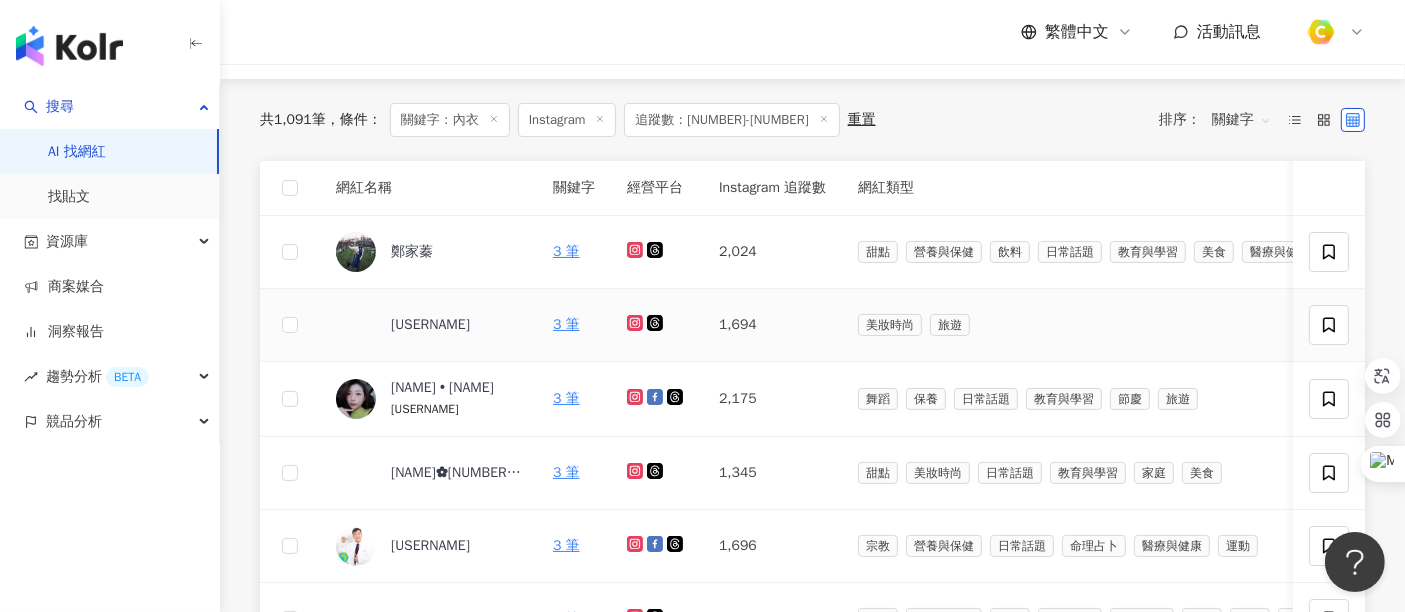 scroll, scrollTop: 222, scrollLeft: 0, axis: vertical 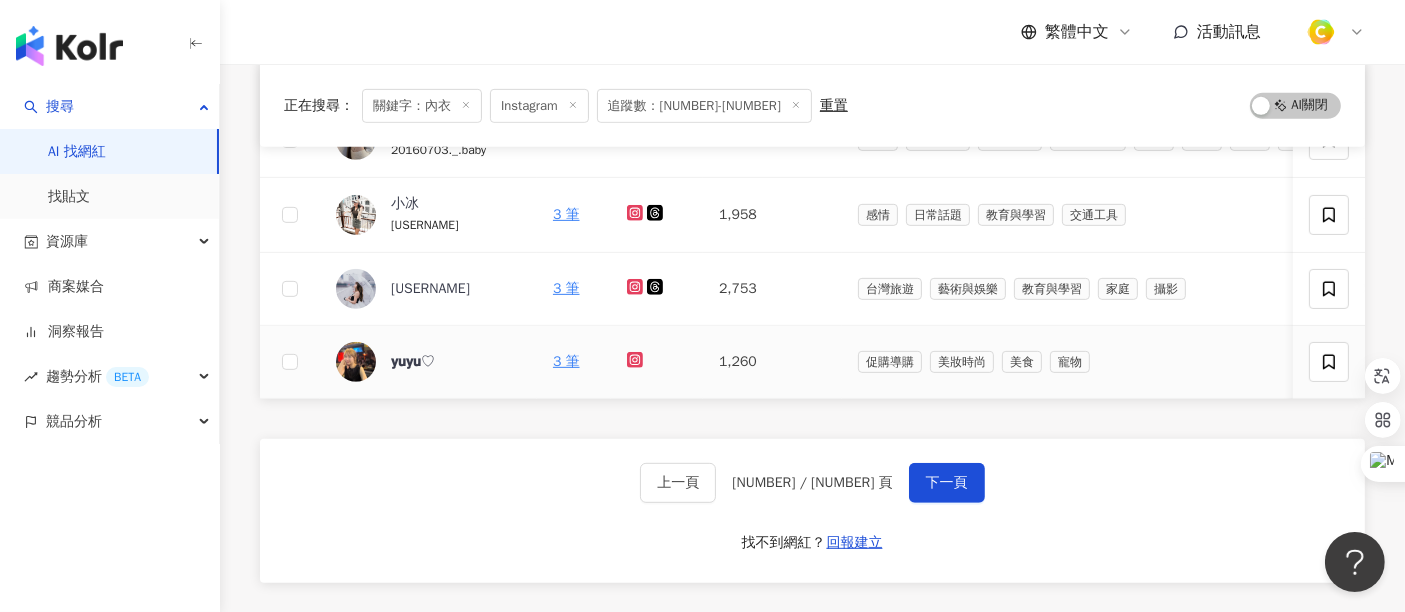 drag, startPoint x: 622, startPoint y: 355, endPoint x: 568, endPoint y: 416, distance: 81.46779 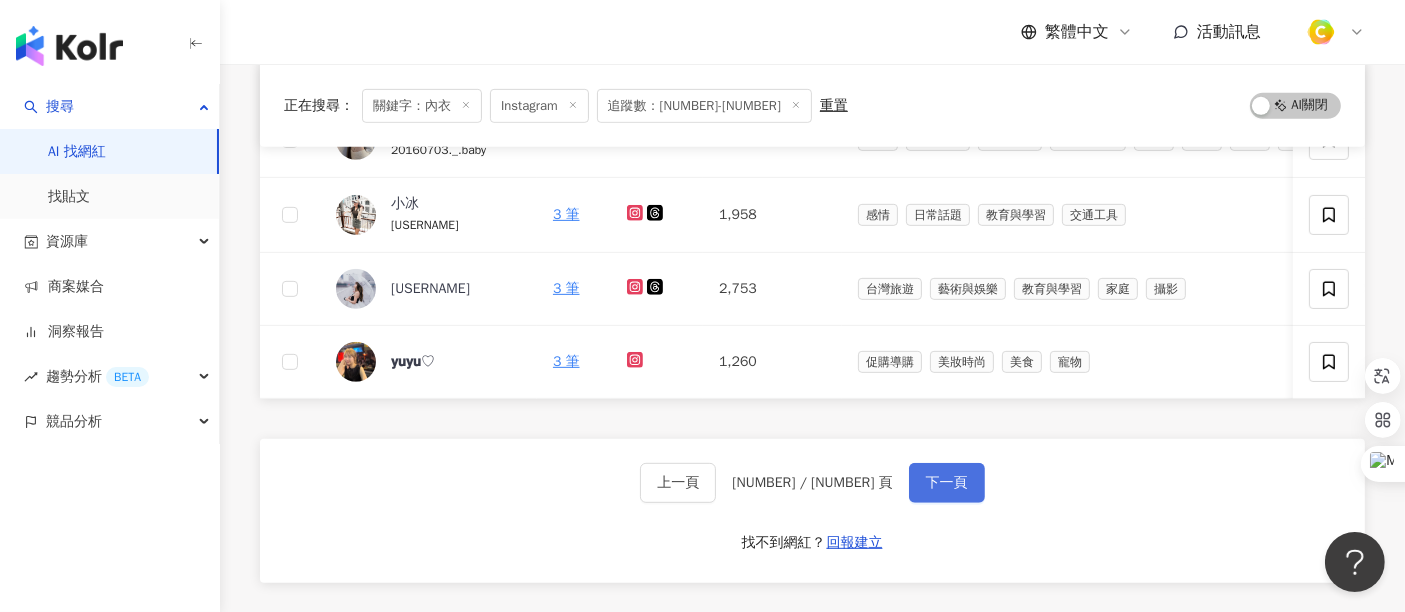click on "下一頁" at bounding box center [947, 483] 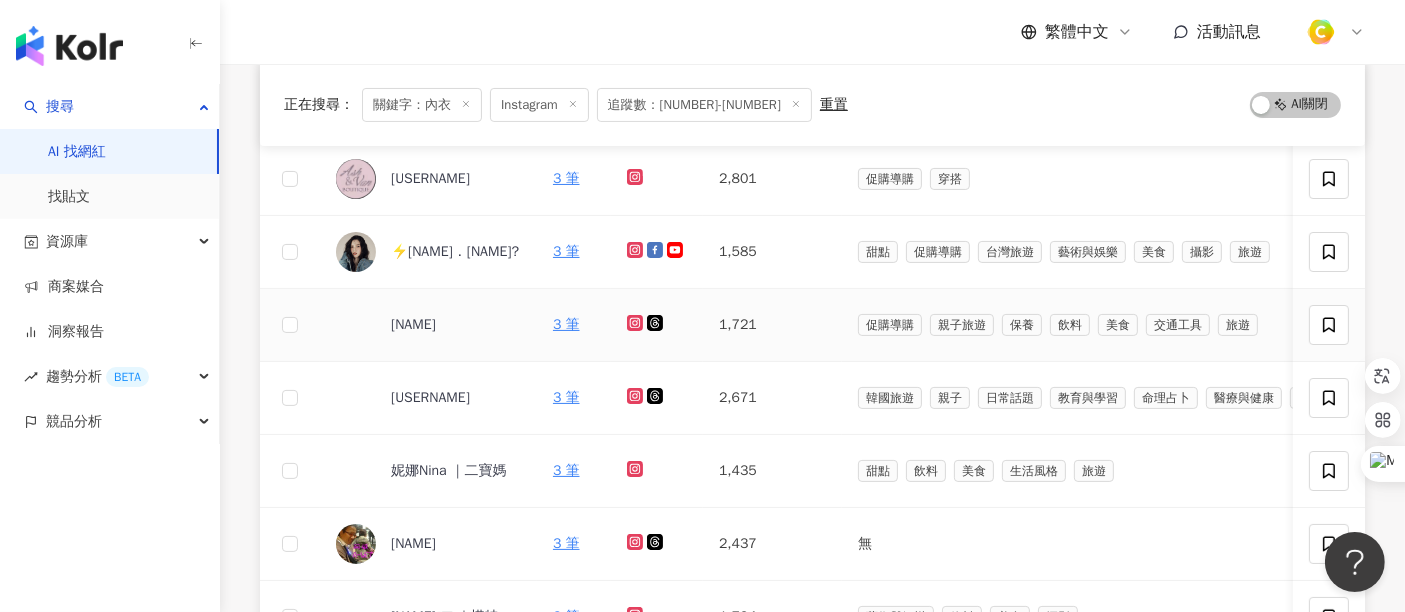 scroll, scrollTop: 222, scrollLeft: 0, axis: vertical 